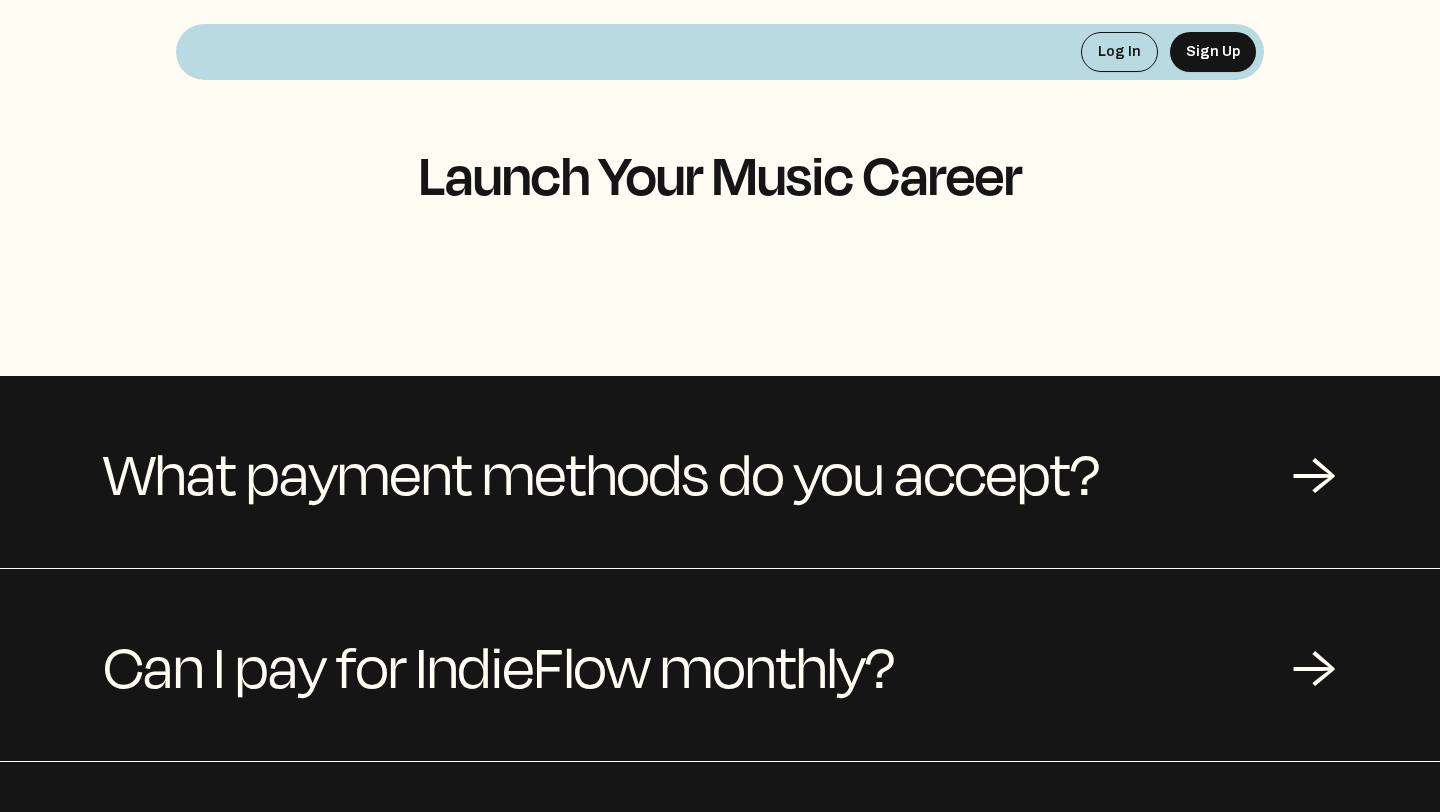 scroll, scrollTop: 0, scrollLeft: 0, axis: both 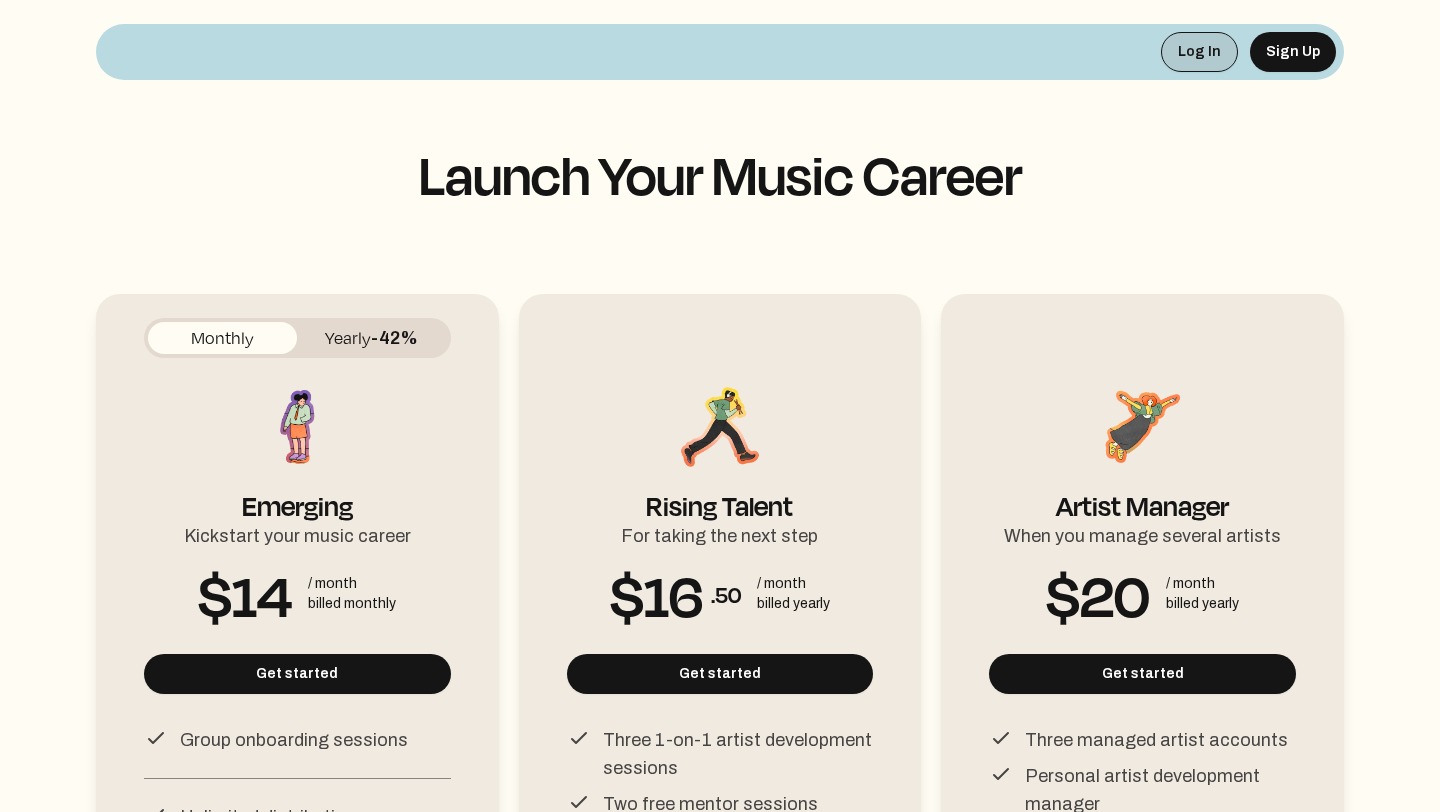 click on "Log In" 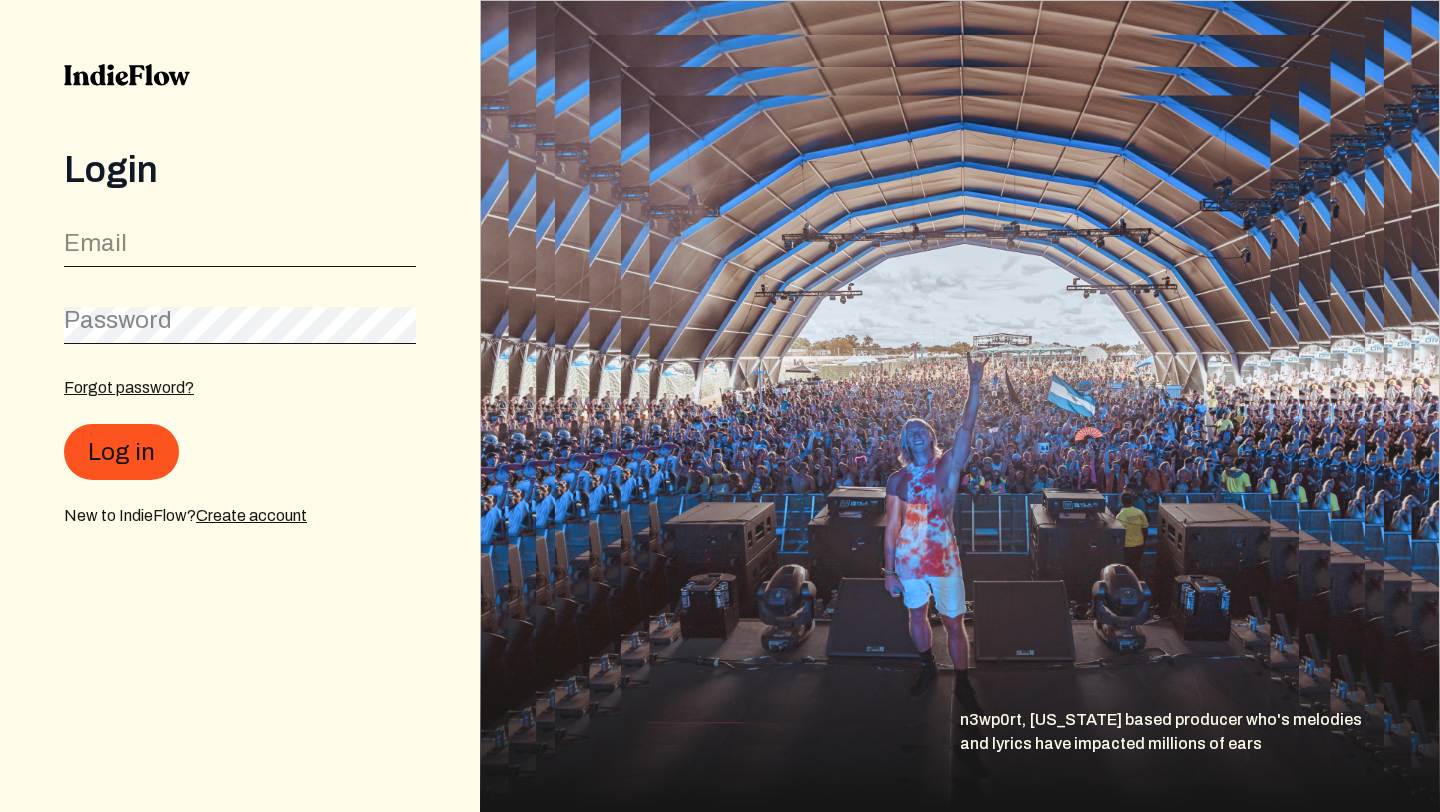 scroll, scrollTop: 0, scrollLeft: 0, axis: both 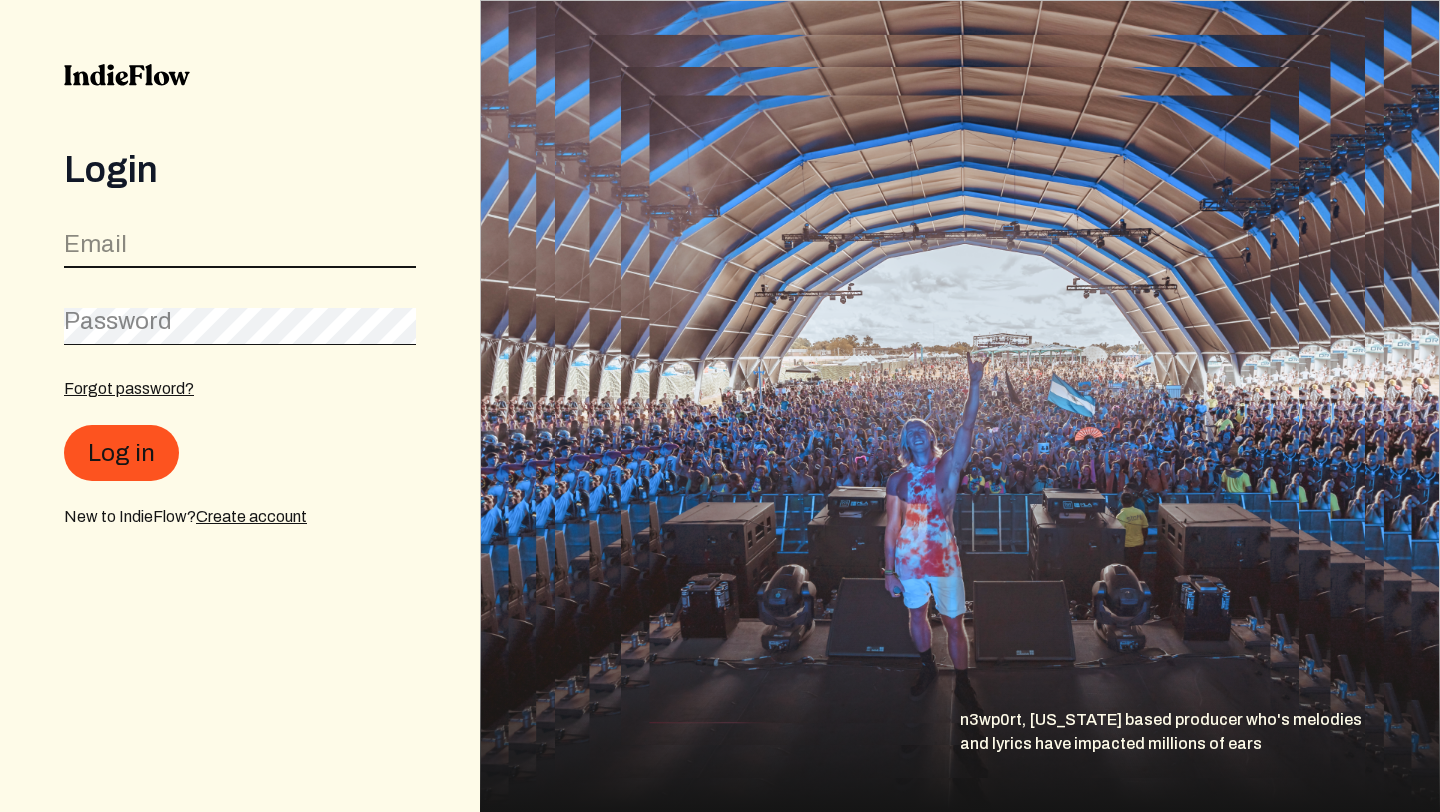 click 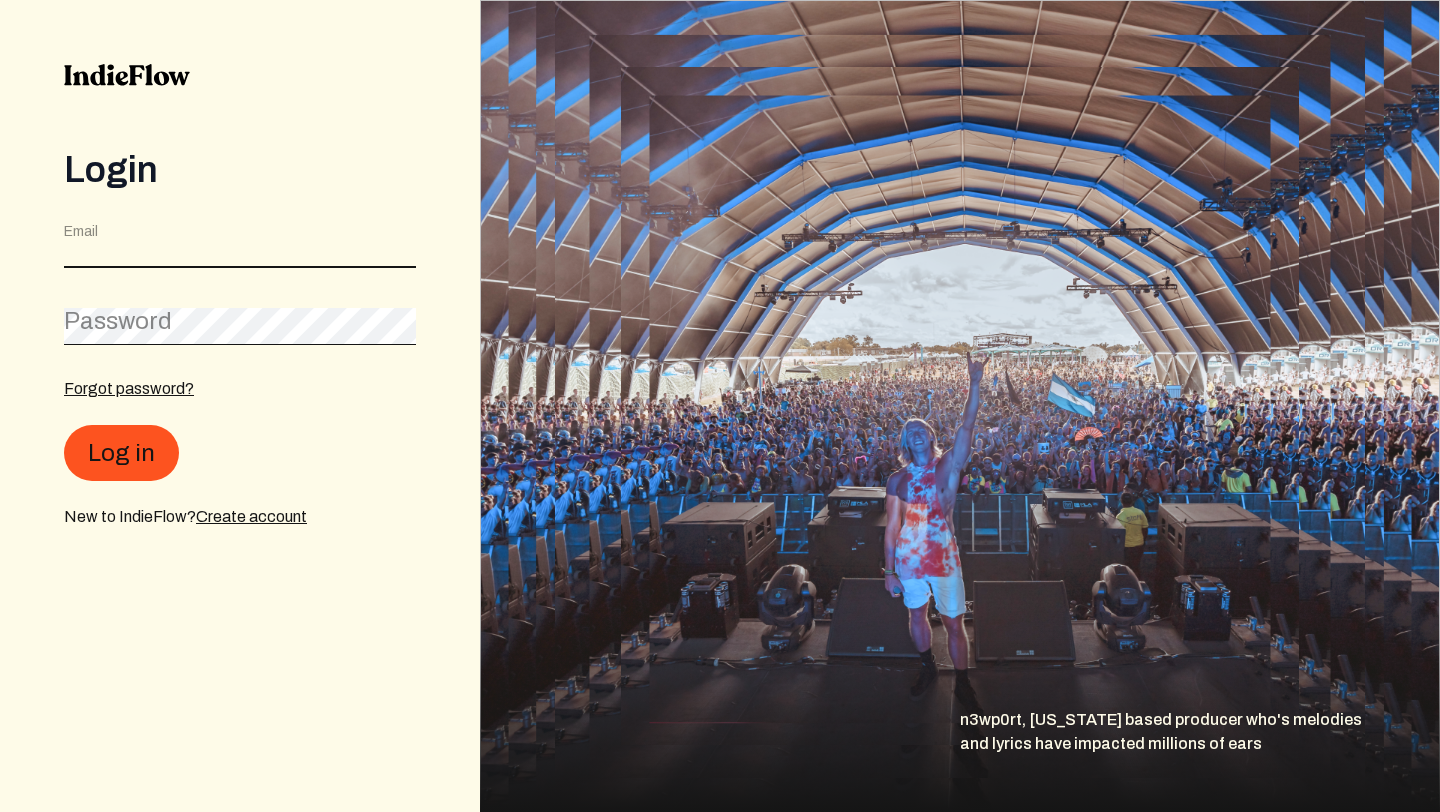 type on "mgmt.mulan@gmail.com" 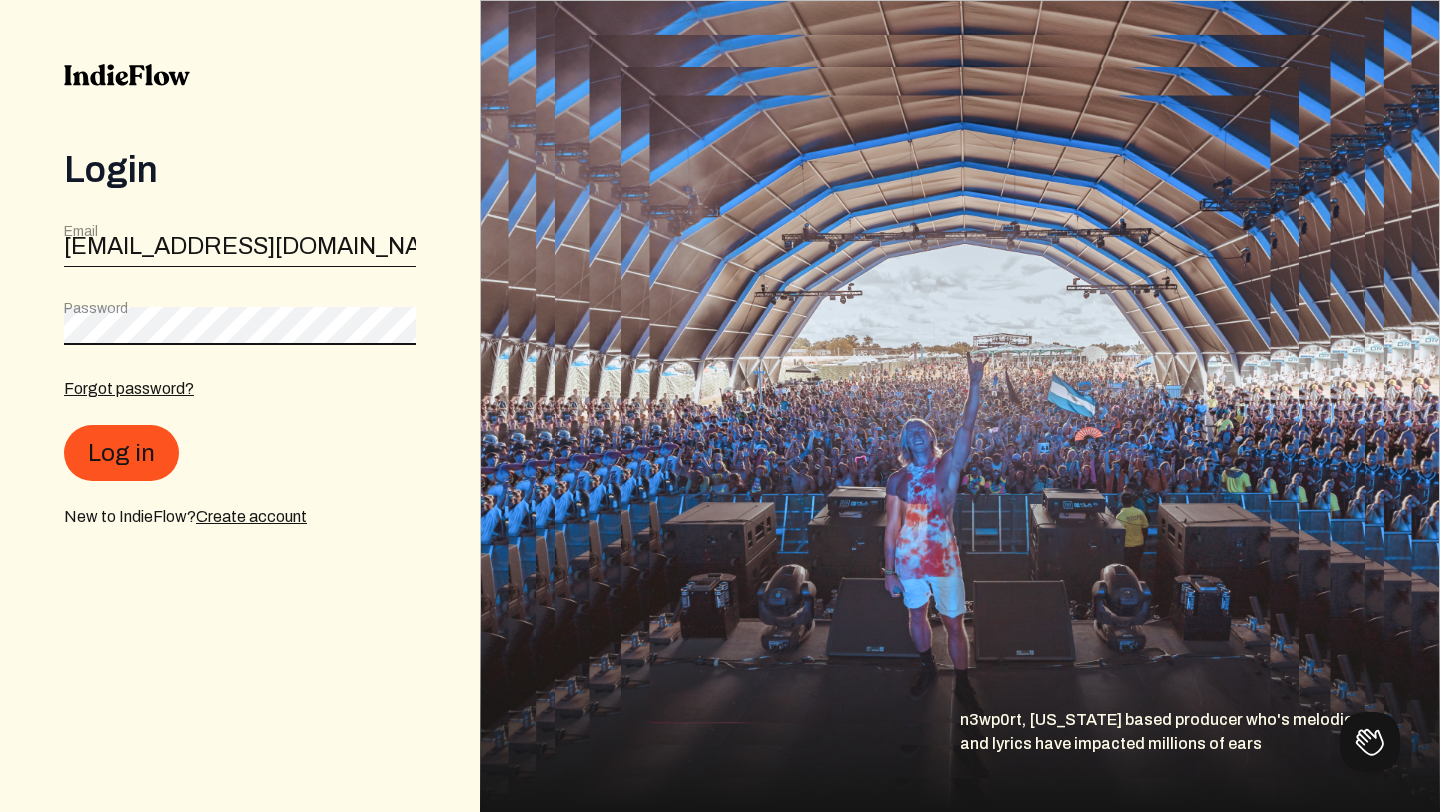 scroll, scrollTop: 0, scrollLeft: 0, axis: both 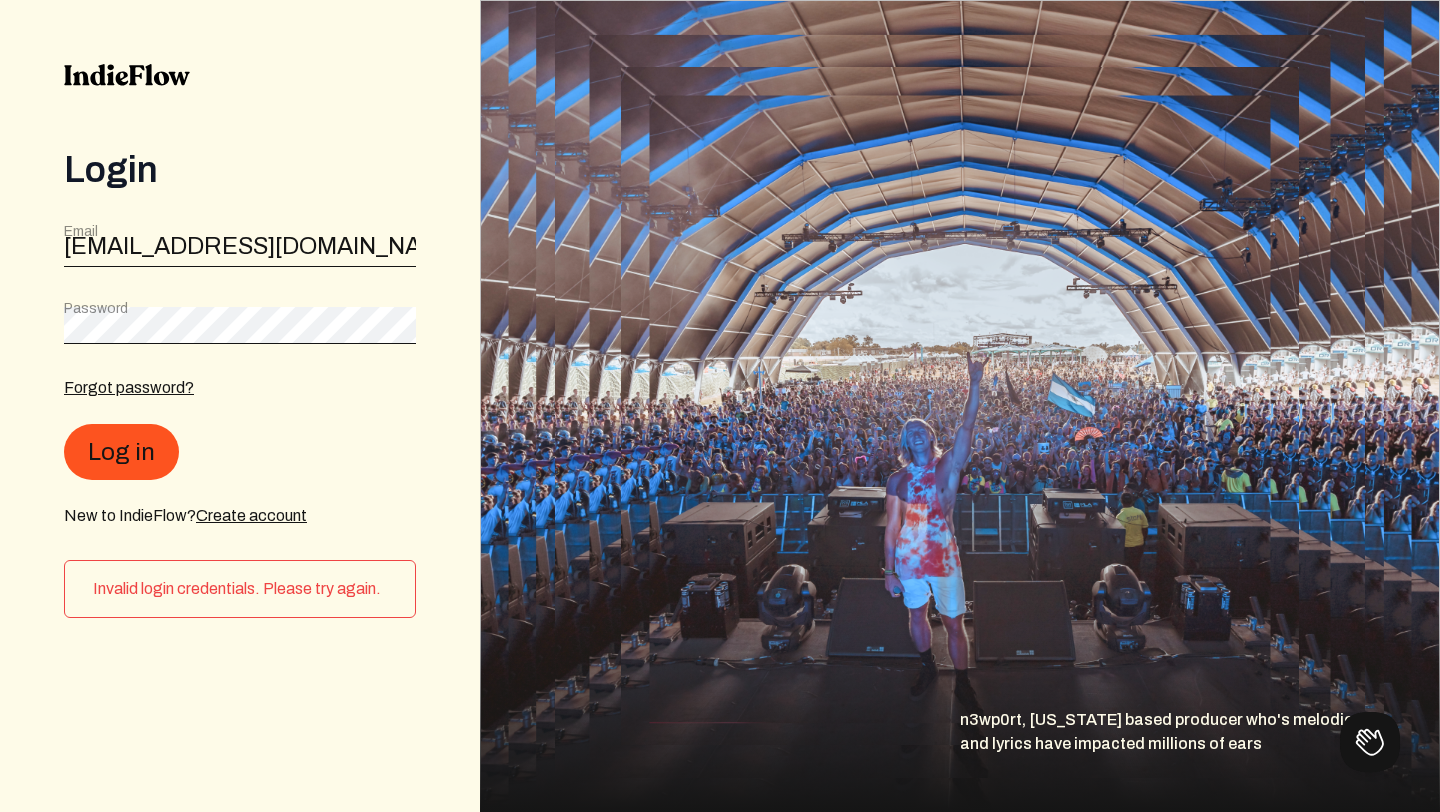click on "Email mgmt.mulan@gmail.com Password Forgot password?  Log in  New to IndieFlow?  Create account" 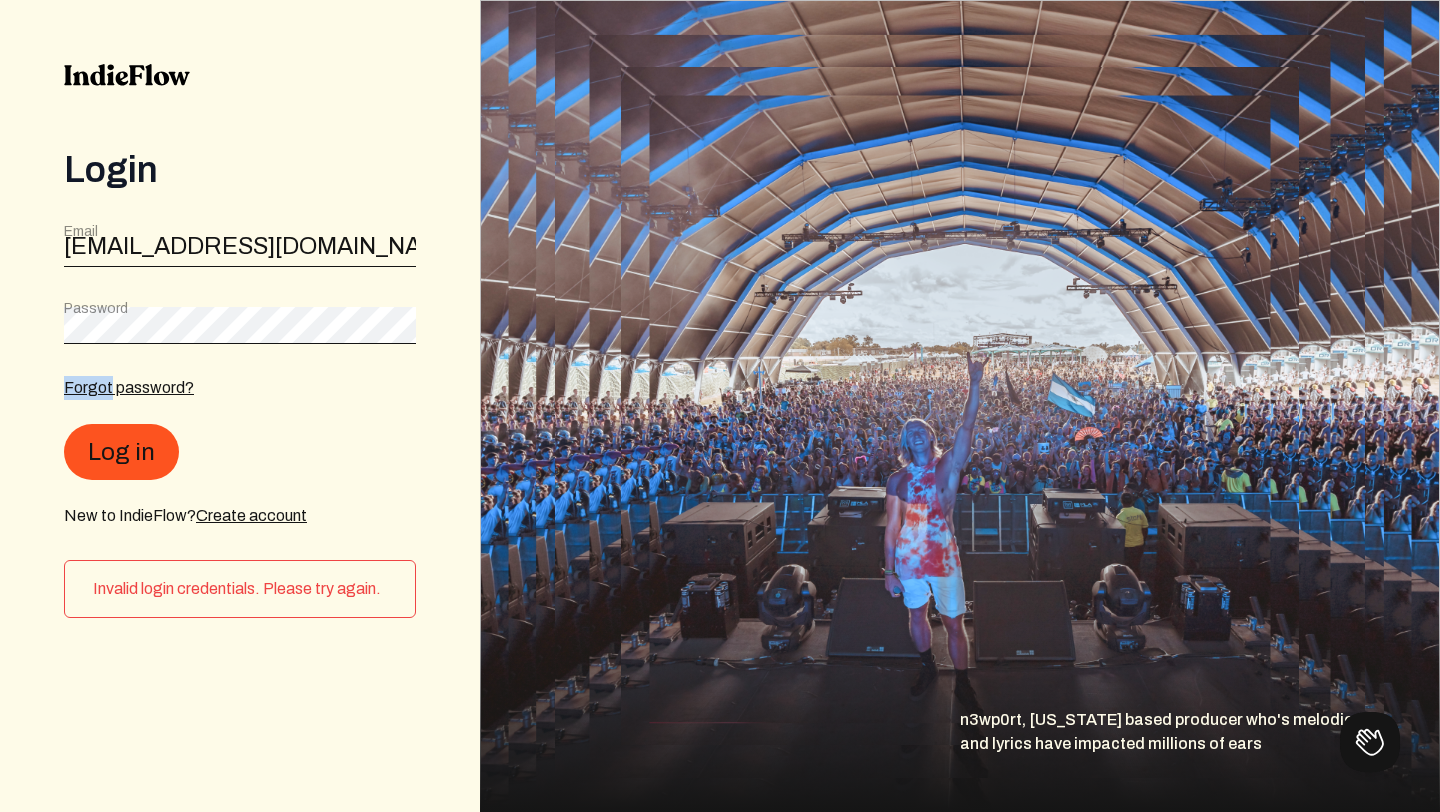 click on "Email mgmt.mulan@gmail.com Password Forgot password?  Log in  New to IndieFlow?  Create account" 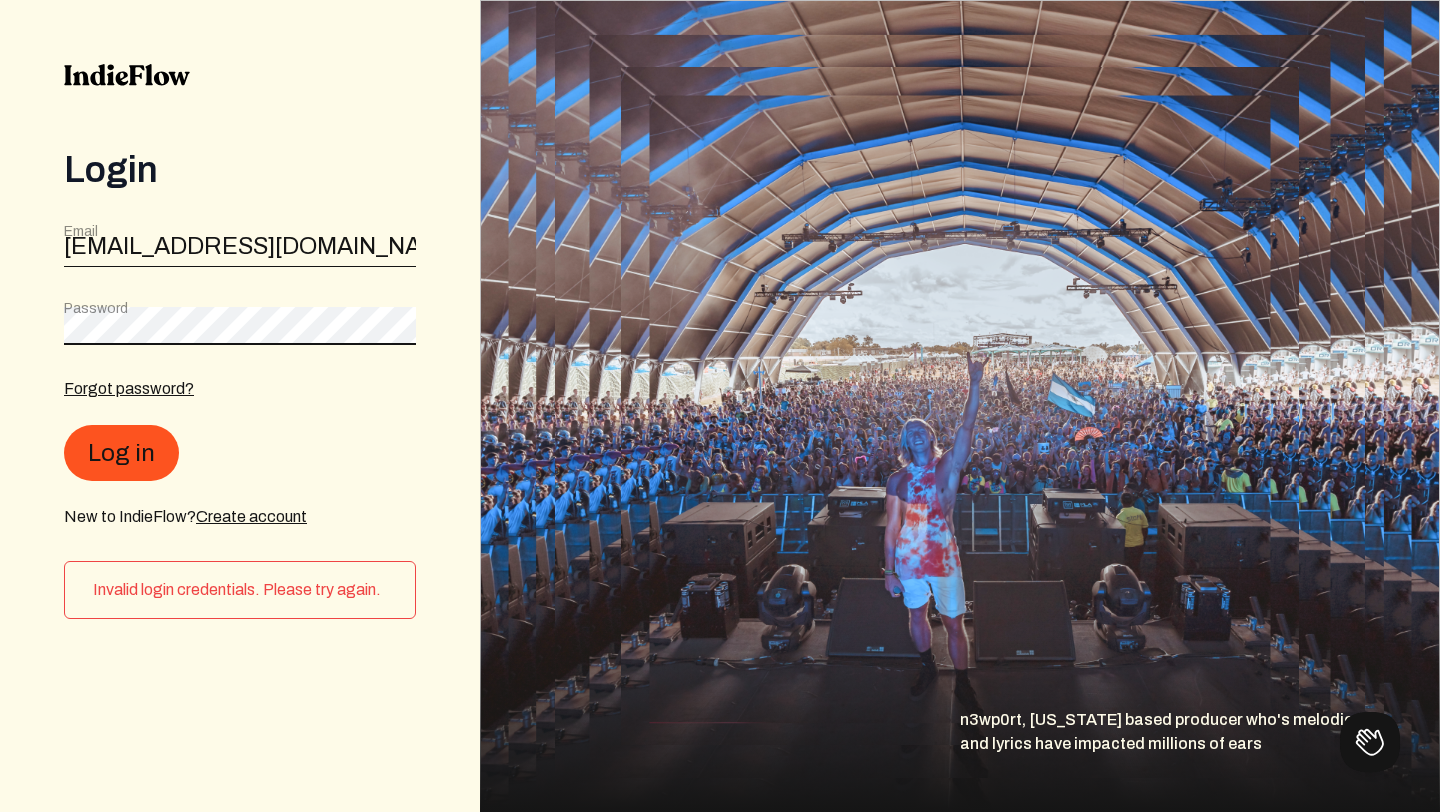 click on "Log in" at bounding box center [121, 453] 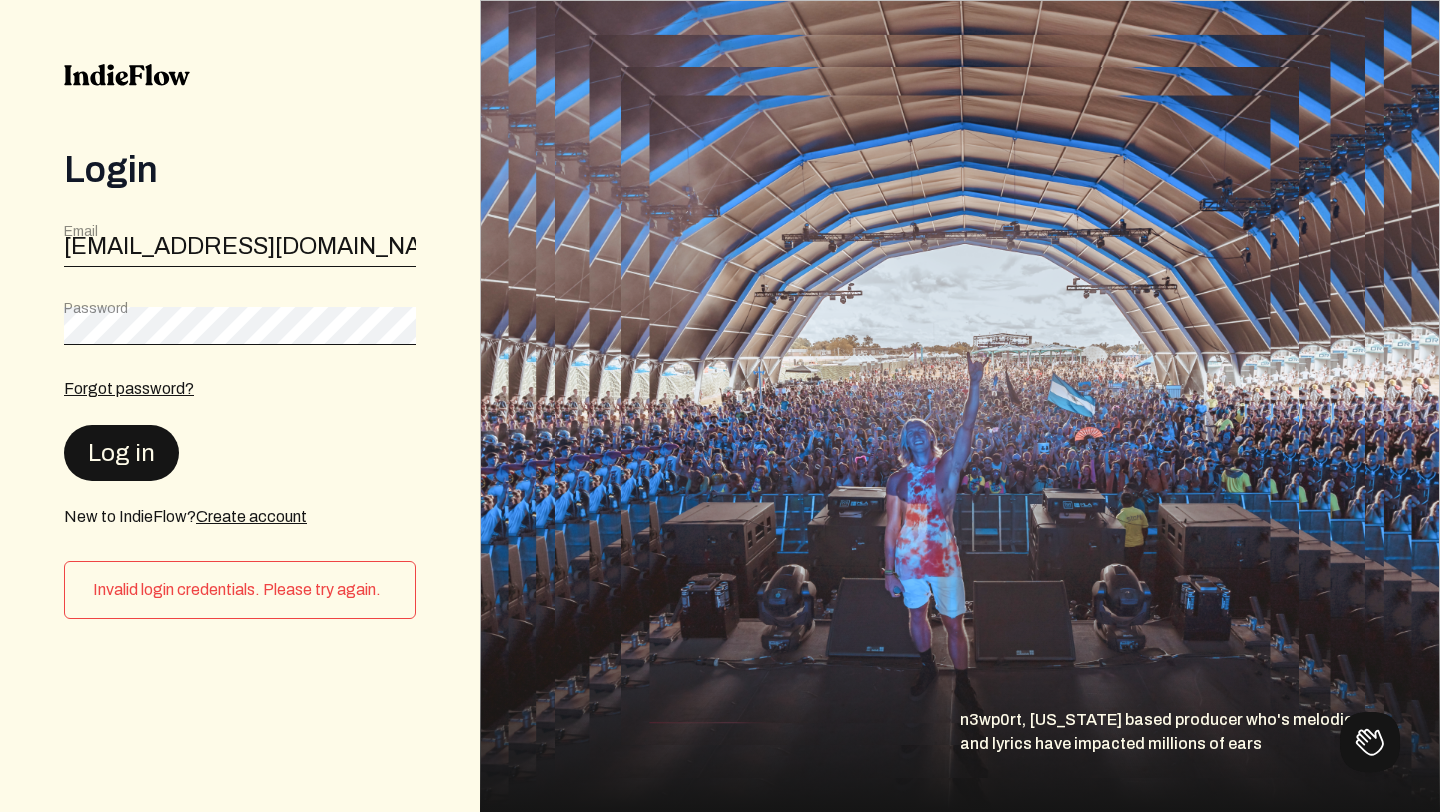 click on "Log in" at bounding box center (121, 453) 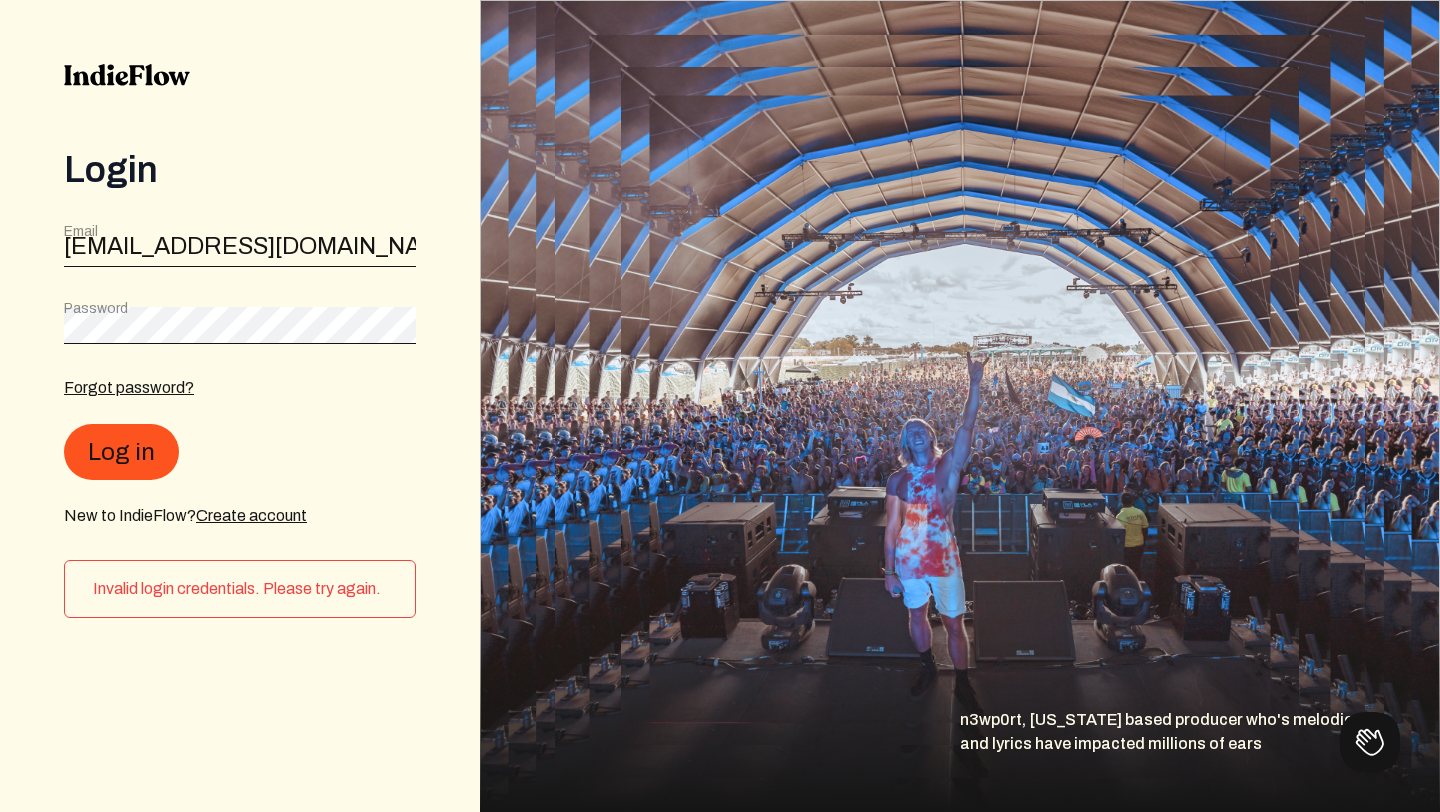 click on "Email mgmt.mulan@gmail.com Password Forgot password?  Log in  New to IndieFlow?  Create account" 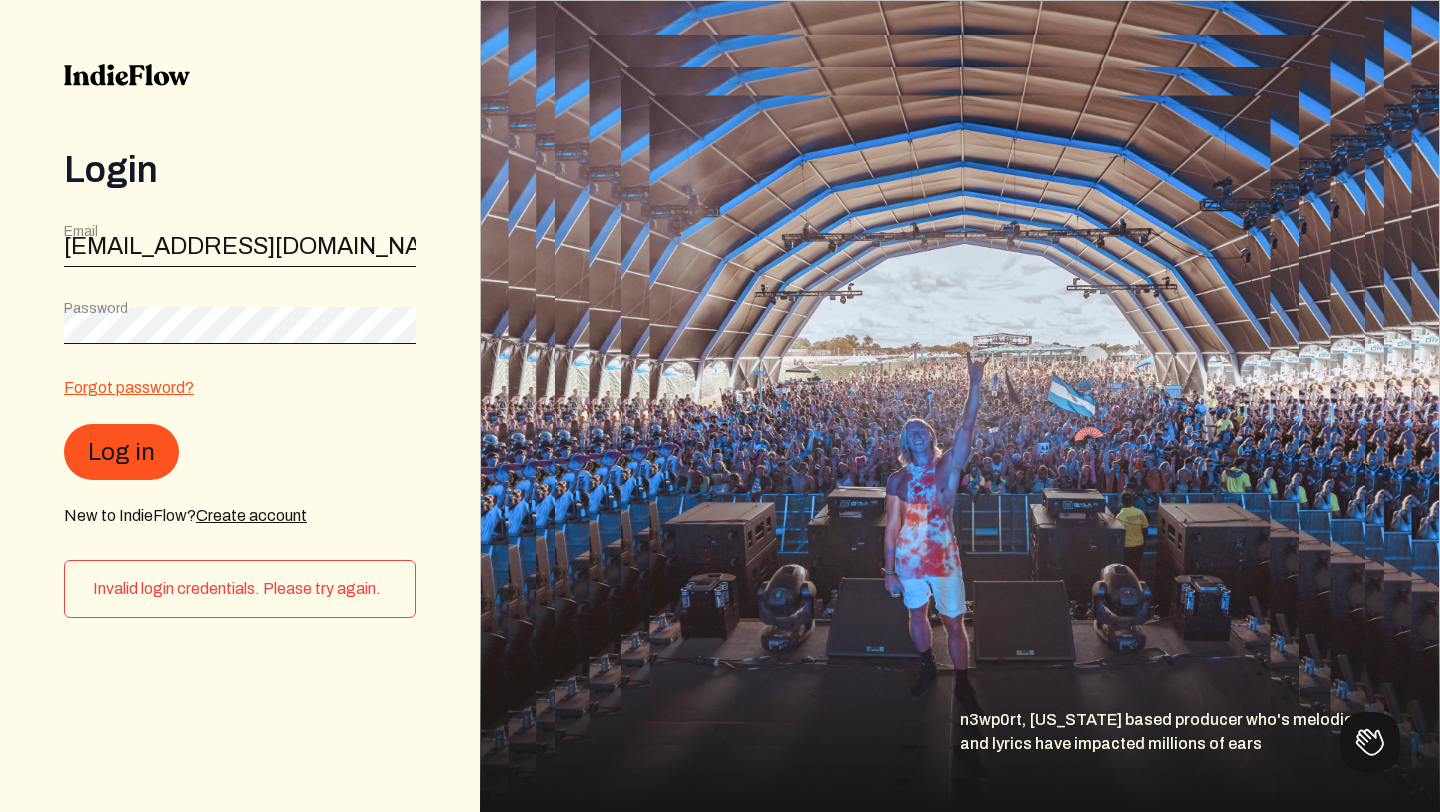 click on "Forgot password?" 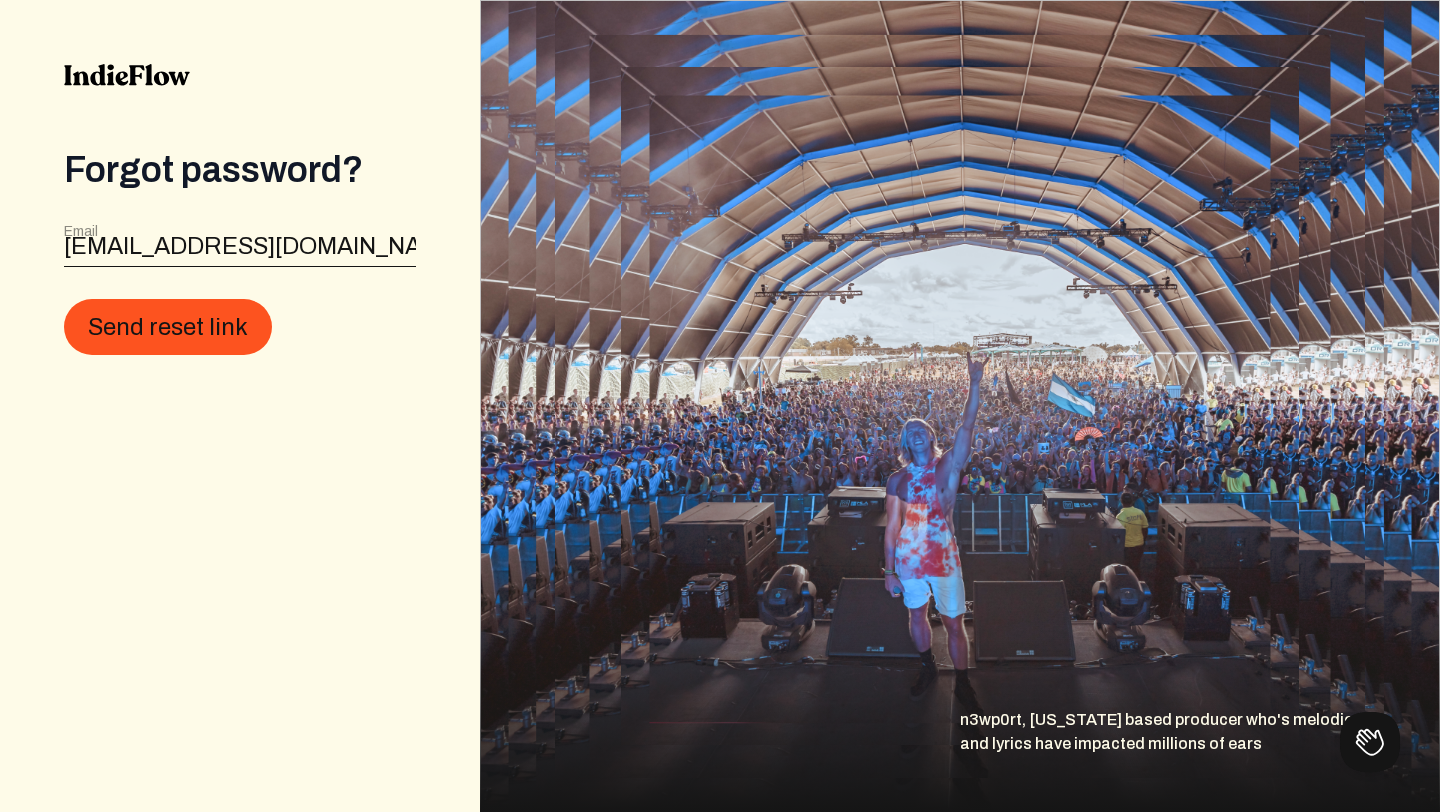 click on "Email mgmt.mulan@gmail.com  Send reset link" 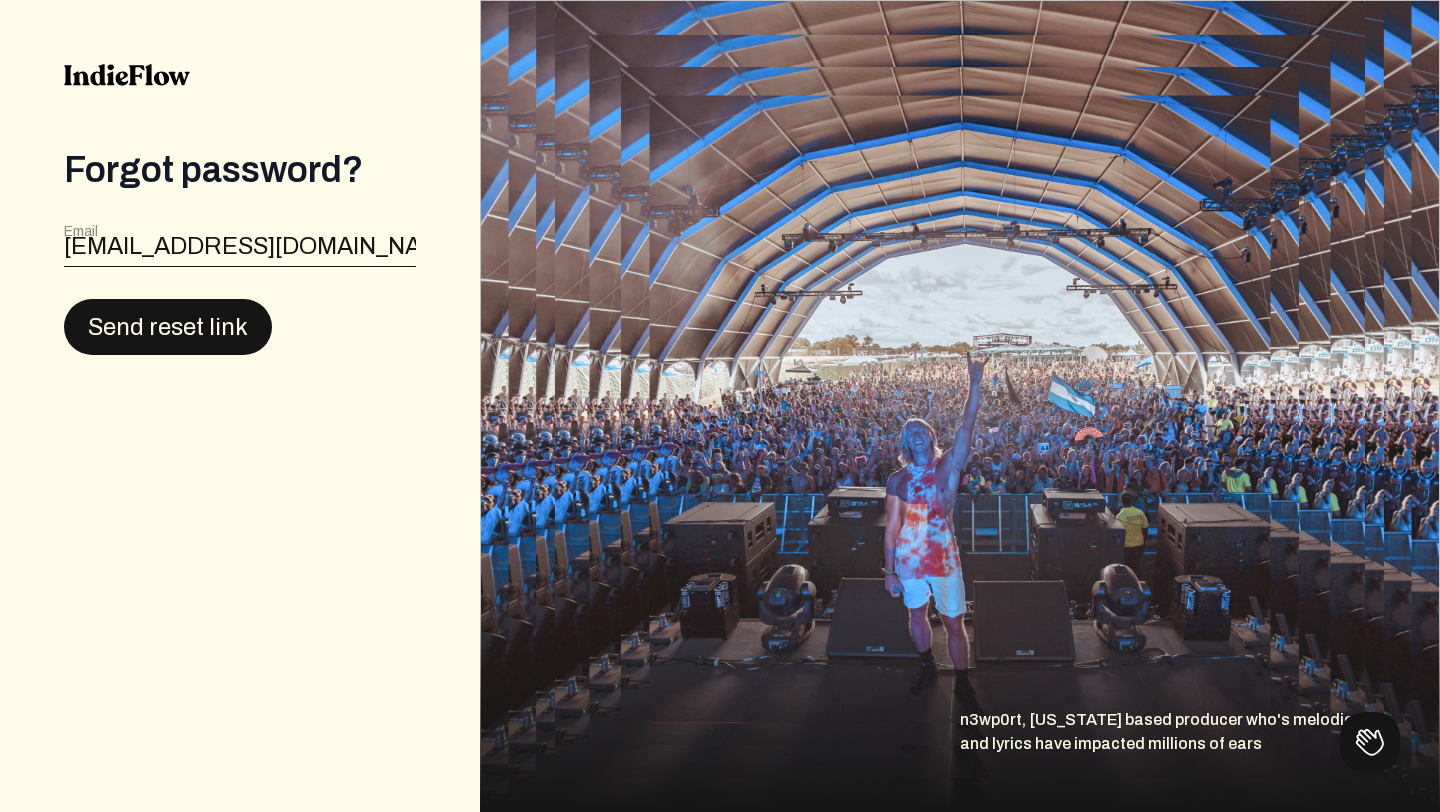 click on "Send reset link" at bounding box center (168, 327) 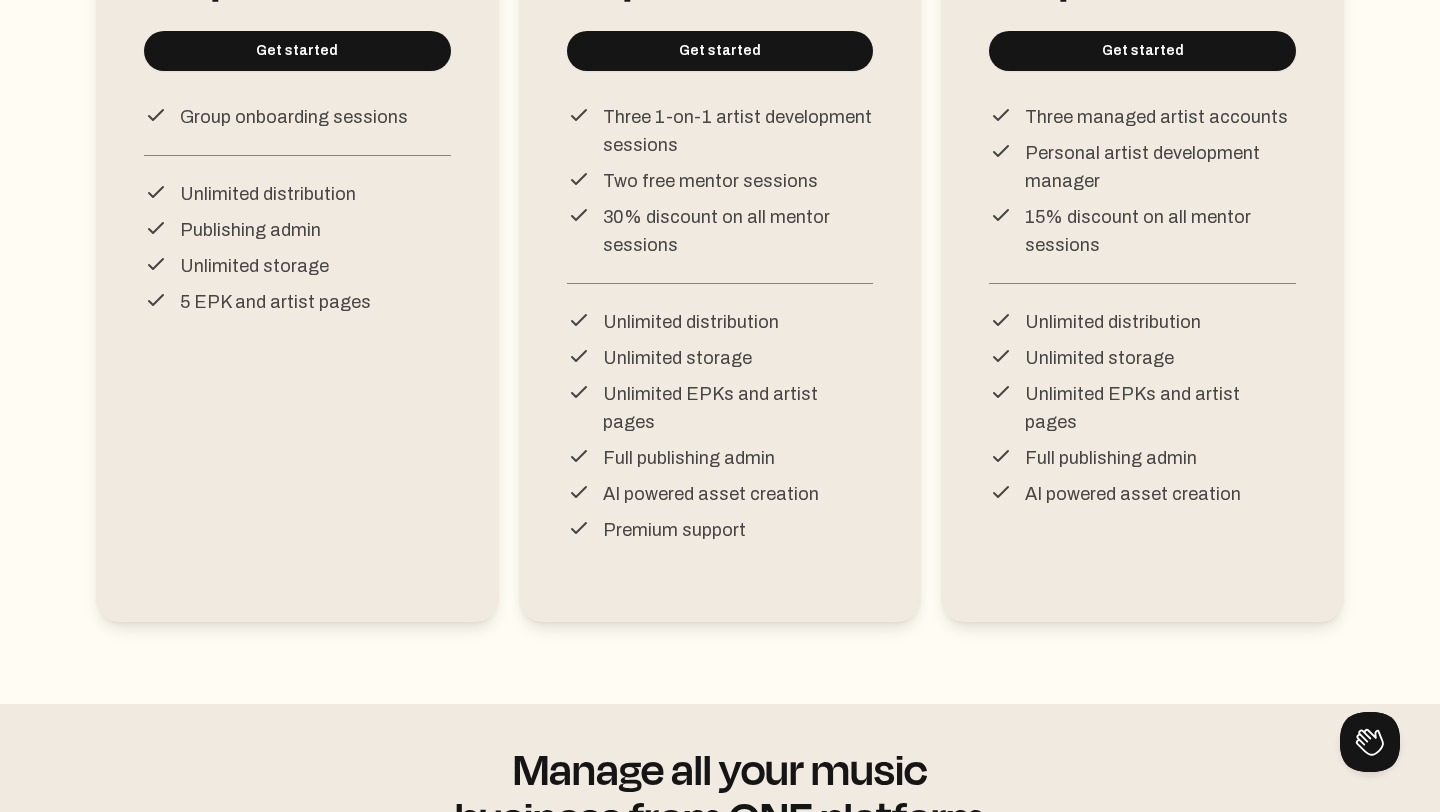 scroll, scrollTop: 628, scrollLeft: 0, axis: vertical 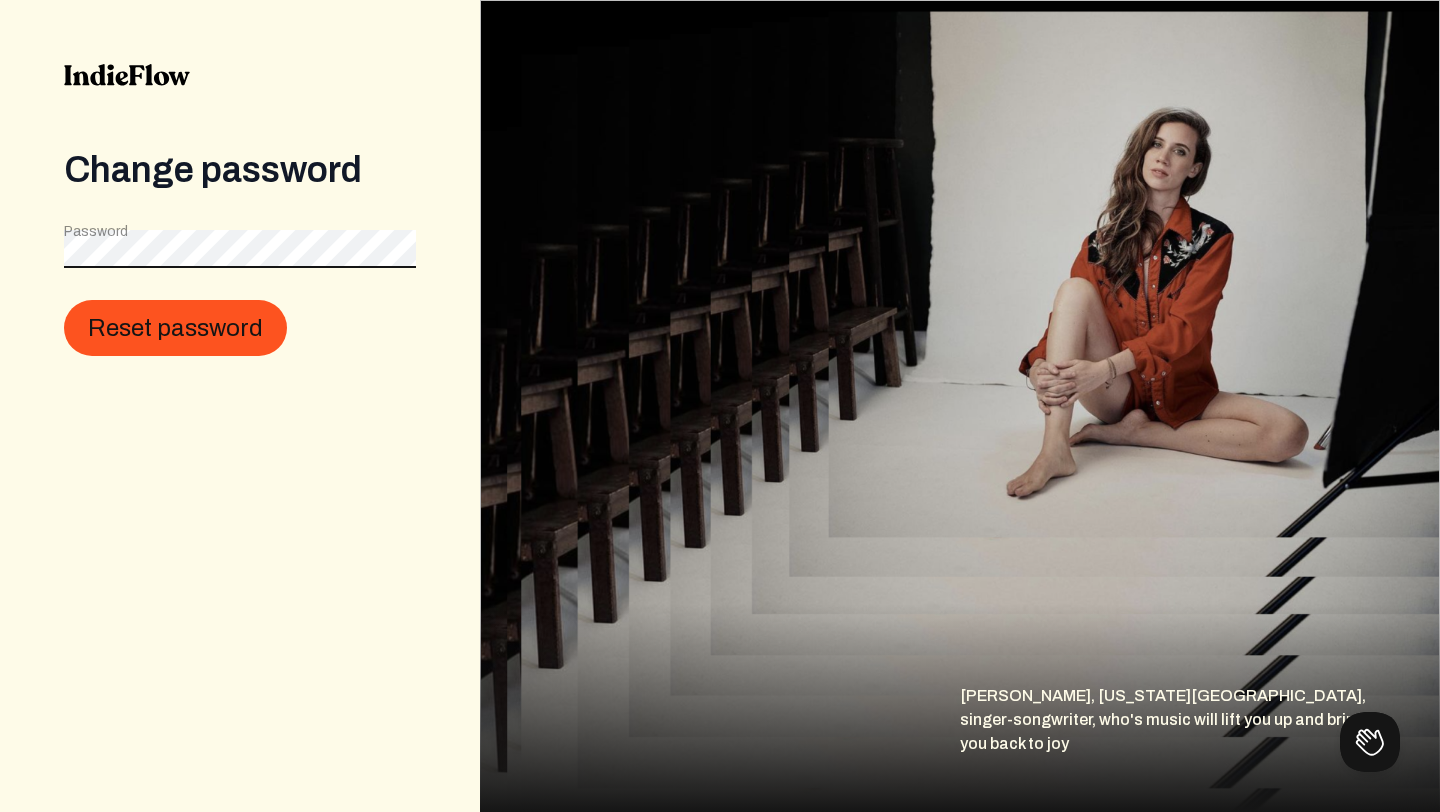 click on "Reset password" at bounding box center [175, 328] 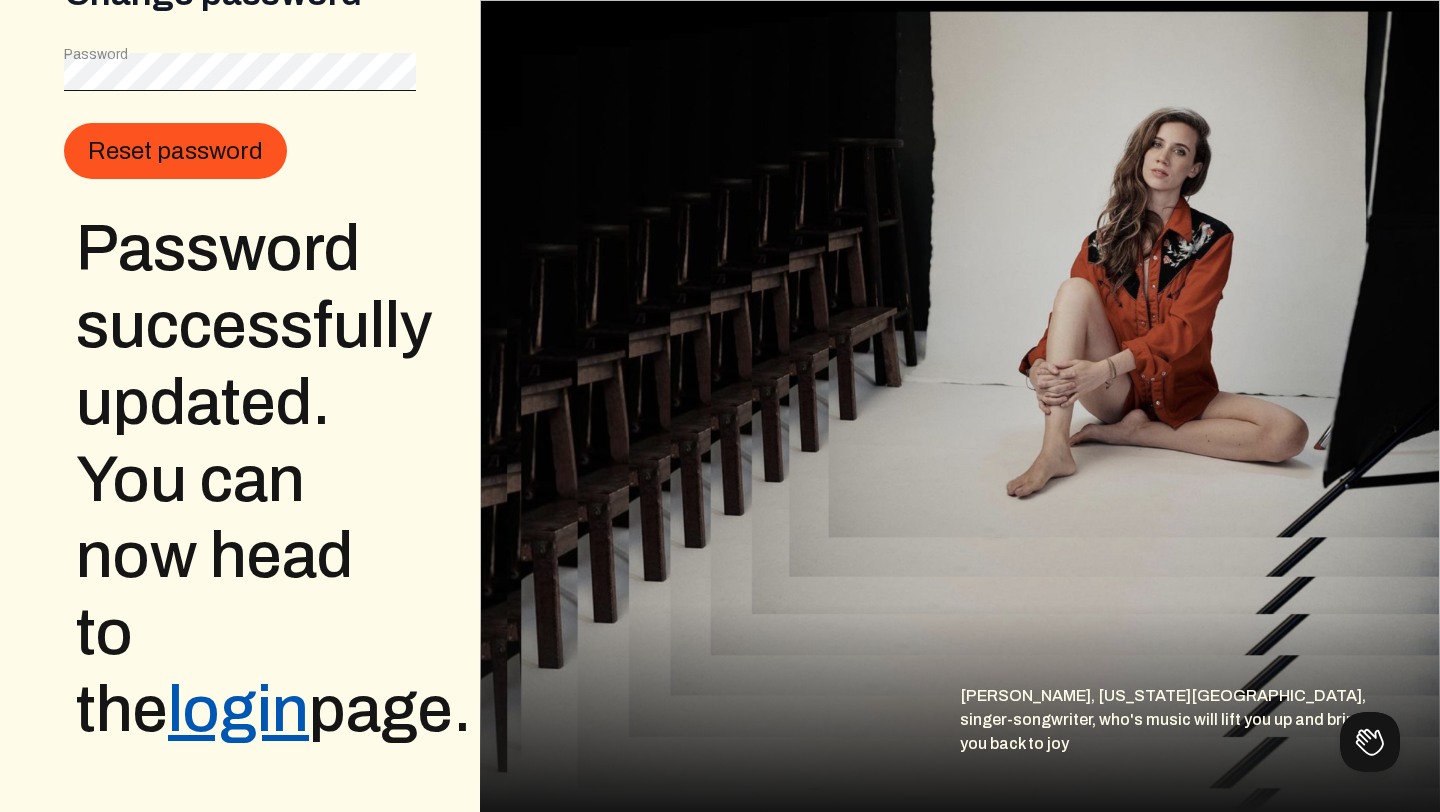 click on "login" 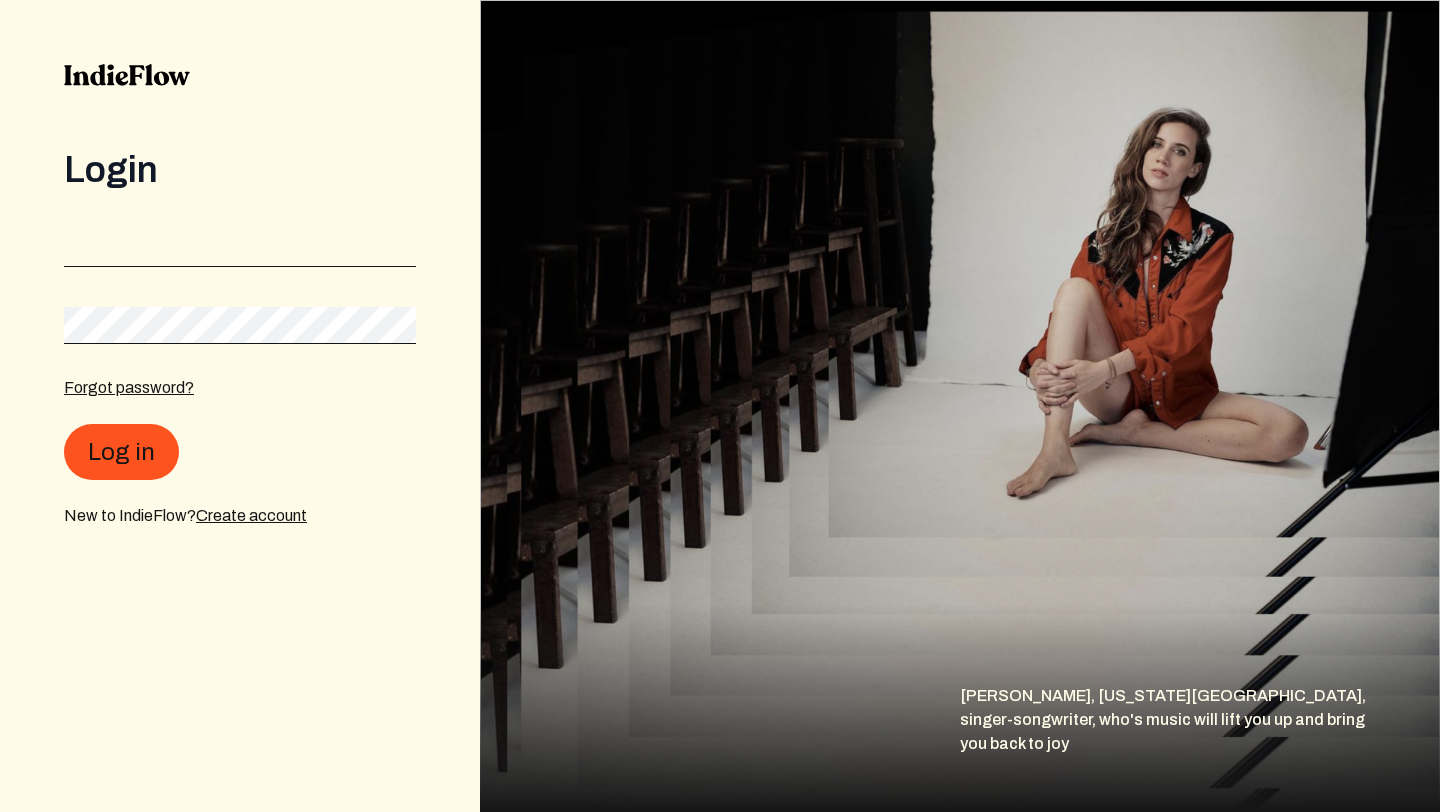 scroll, scrollTop: 0, scrollLeft: 0, axis: both 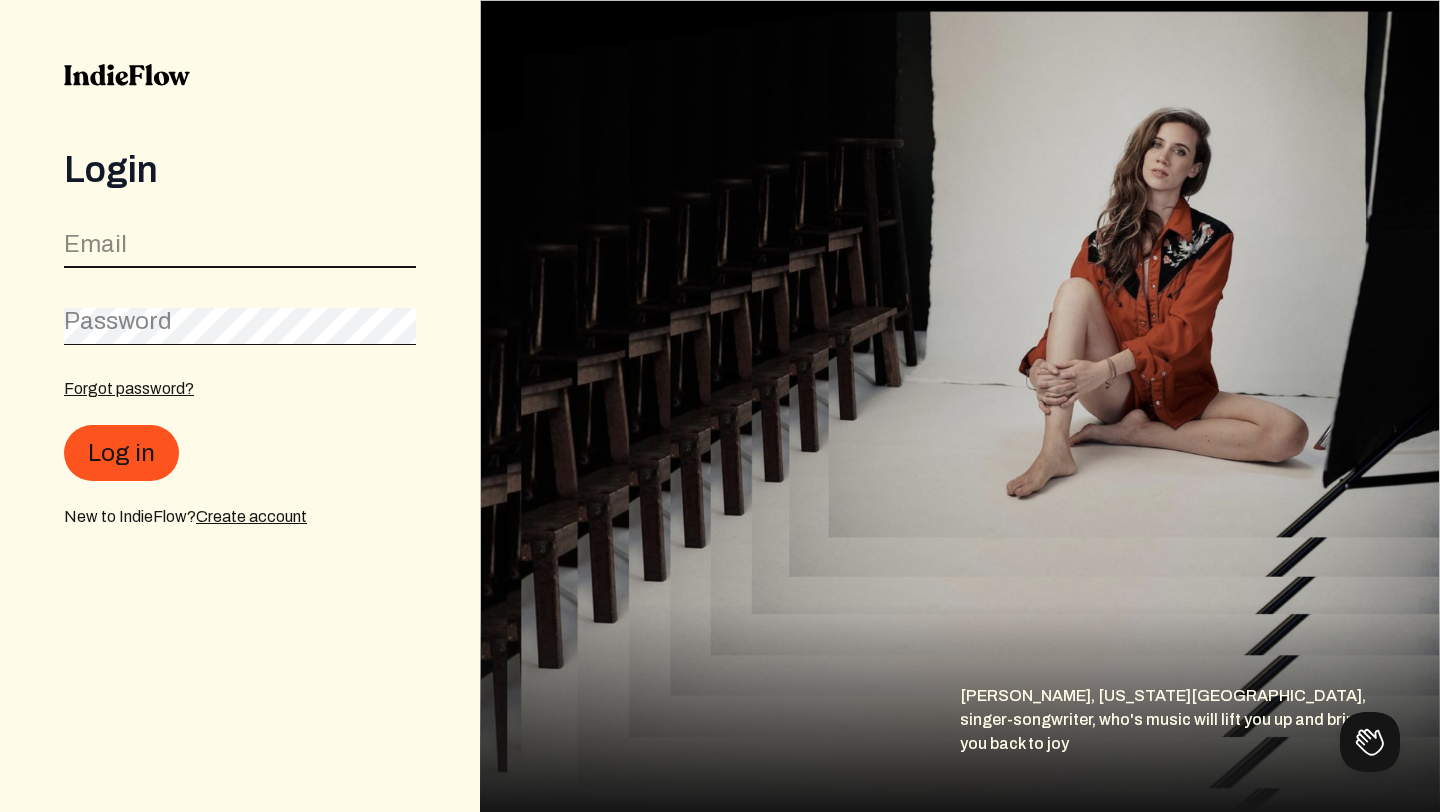 click 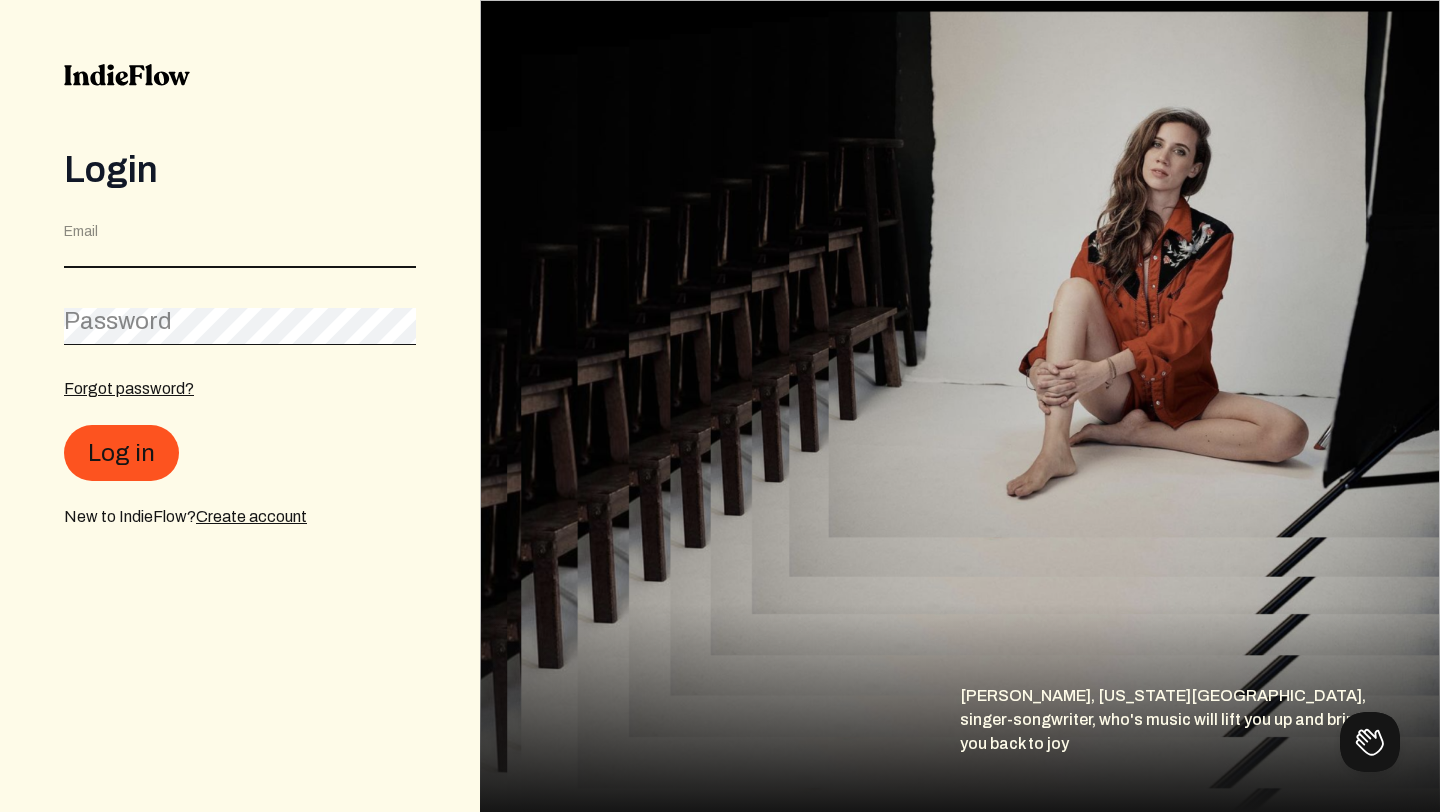 type on "mgmt.mulan@gmail.com" 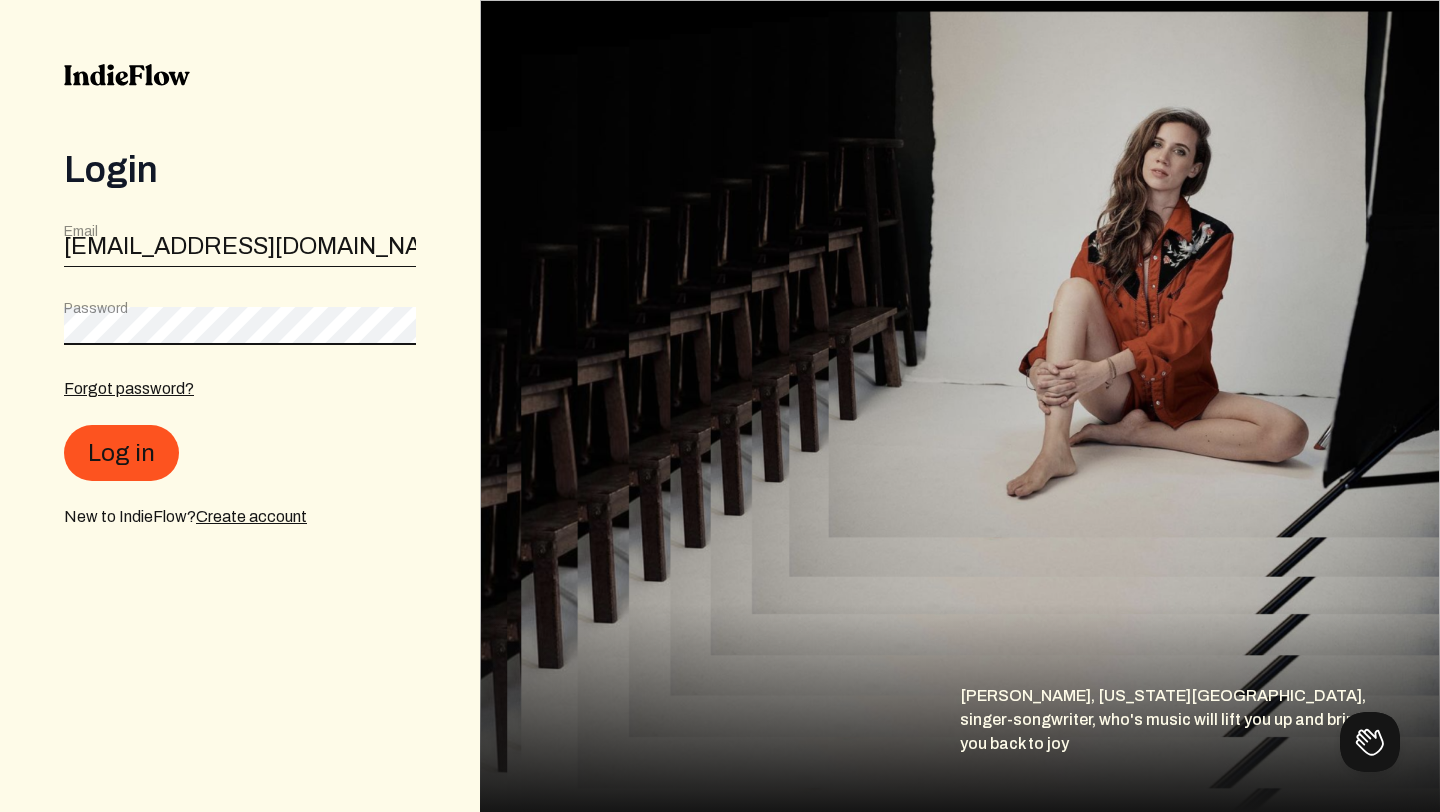 click on "Log in" at bounding box center (121, 453) 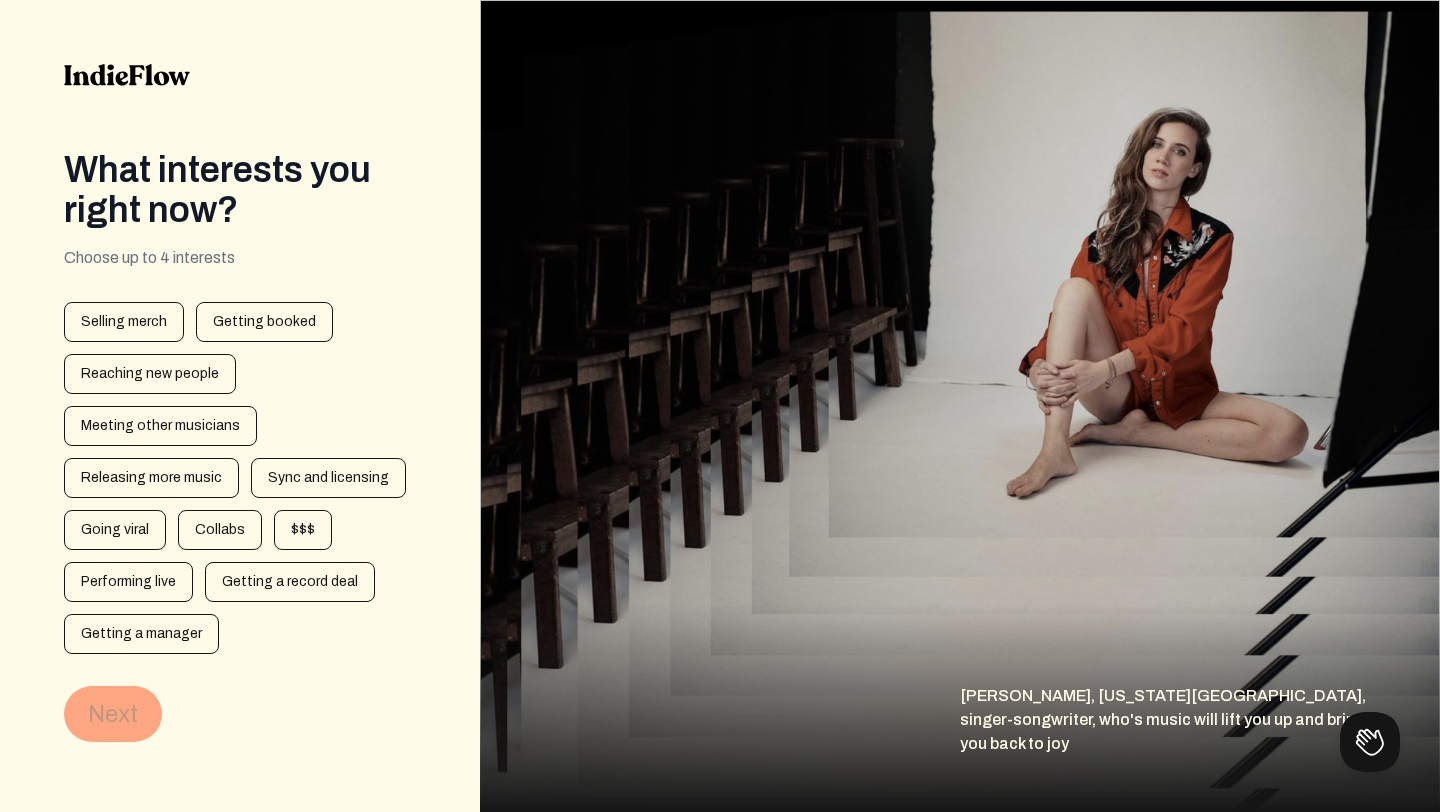 click on "What interests you right now?" 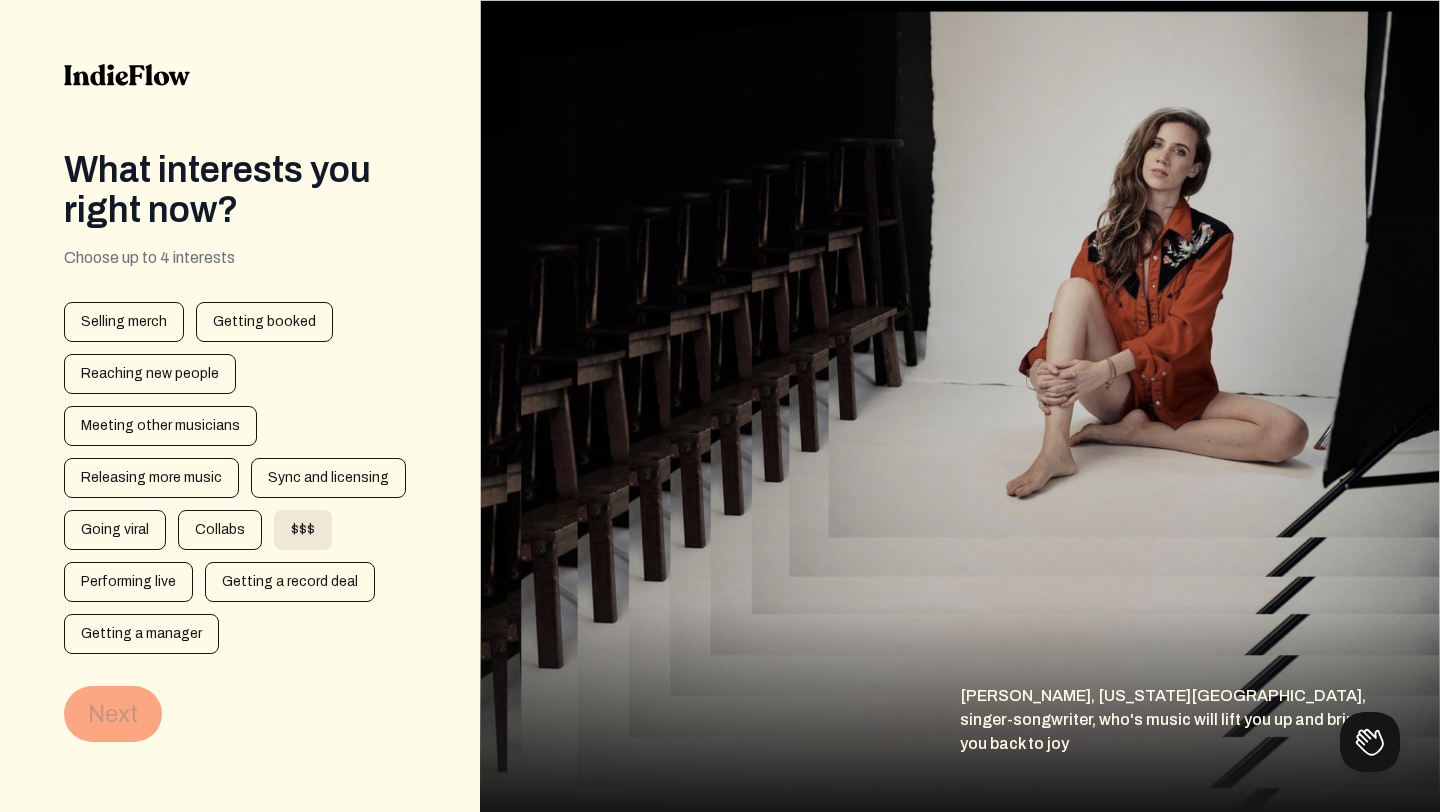 click on "$$$" at bounding box center (303, 530) 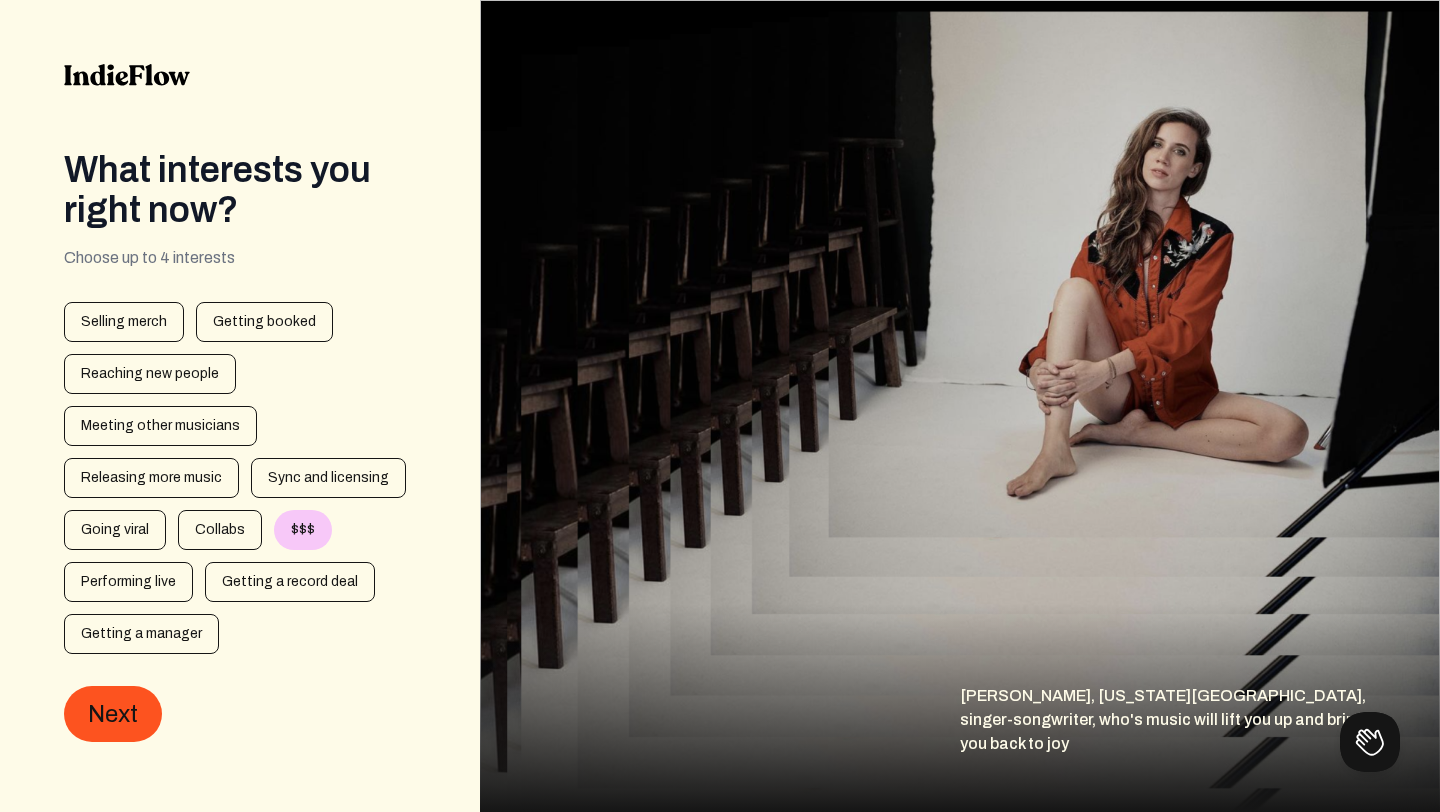 click on "Selling merch   Getting booked   Reaching new people   Meeting other musicians   Releasing more music   Sync and licensing   Going viral   Collabs   $$$   Performing live   Getting a record deal   Getting a manager" at bounding box center [240, 478] 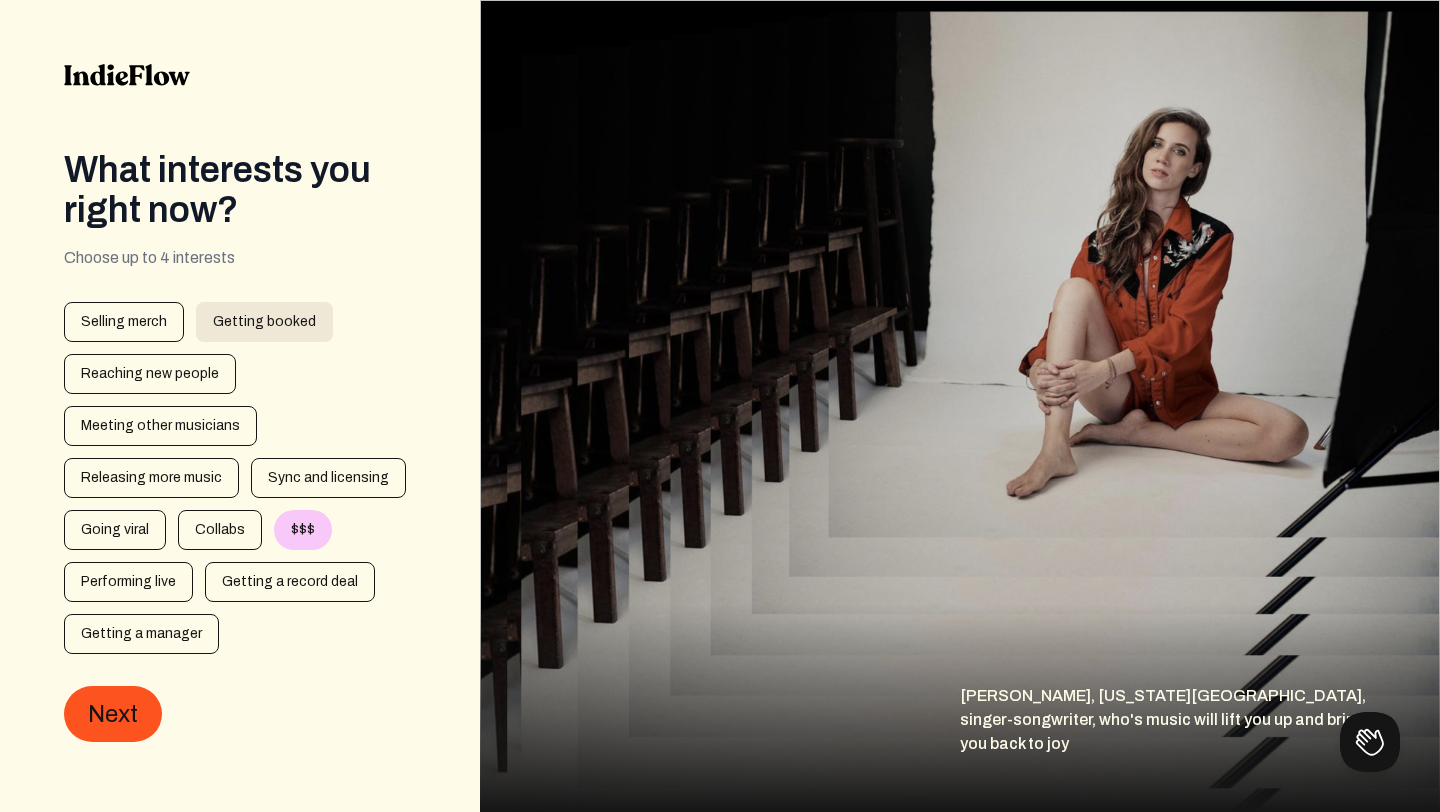 click on "Getting booked" at bounding box center (264, 322) 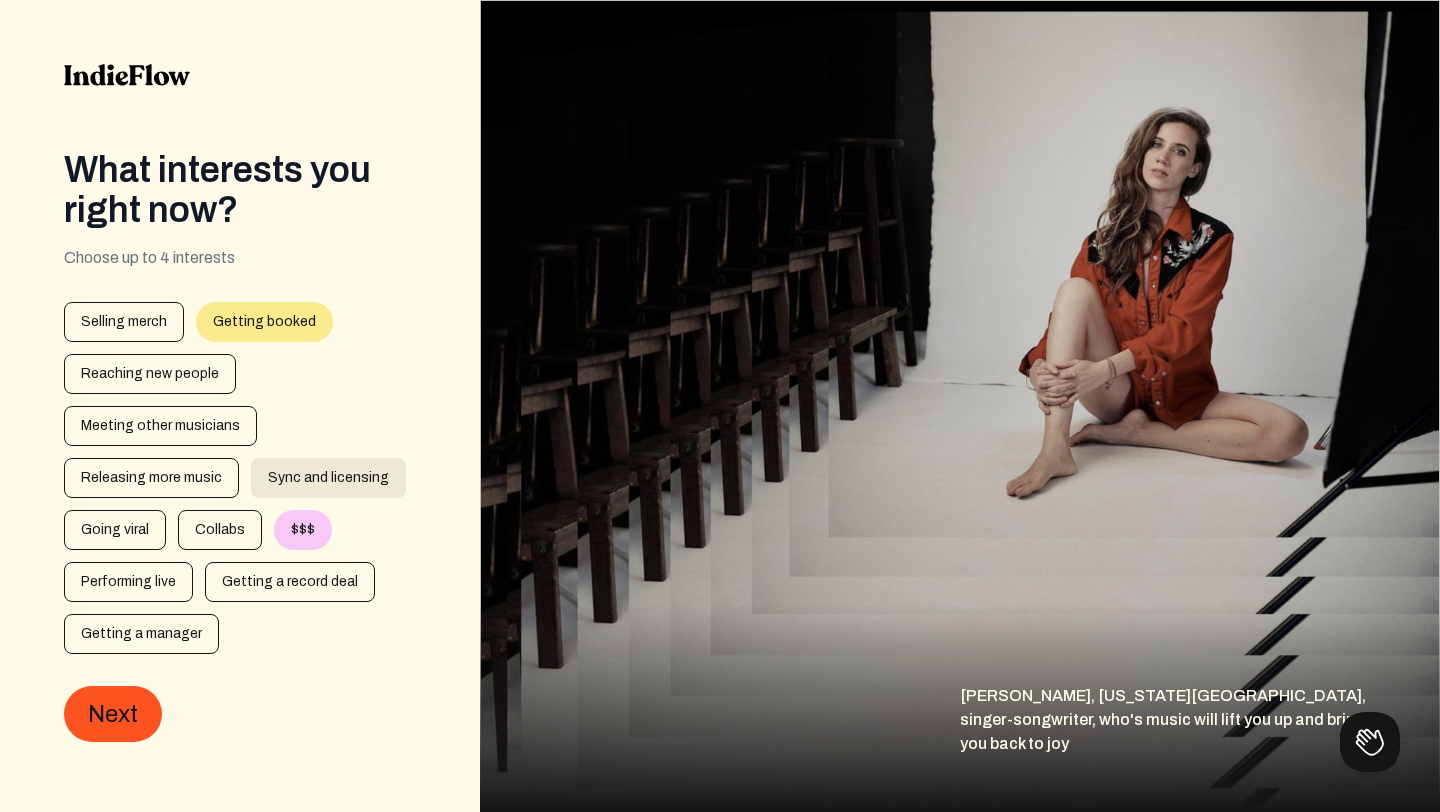 click on "Sync and licensing" at bounding box center (328, 478) 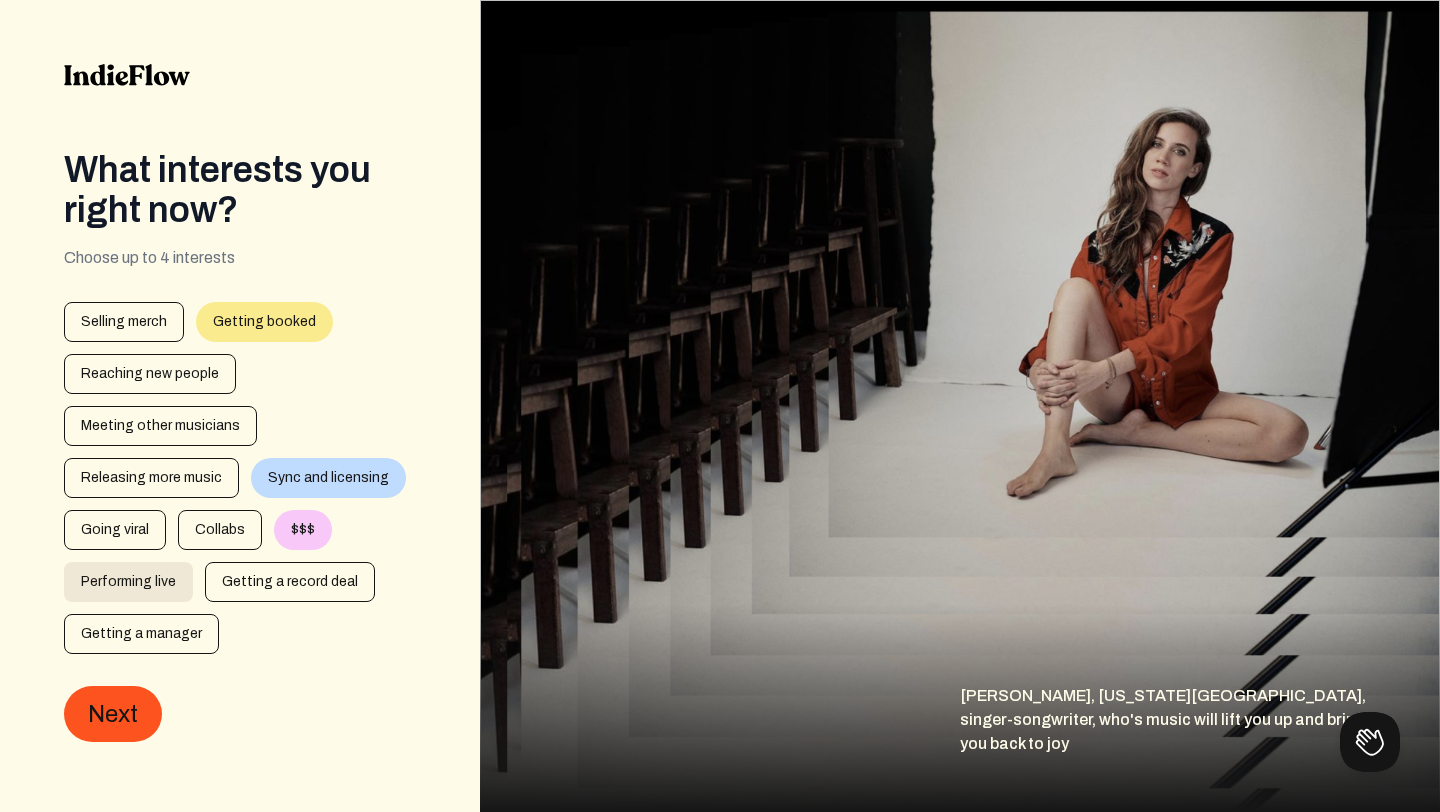click on "Performing live" at bounding box center (128, 582) 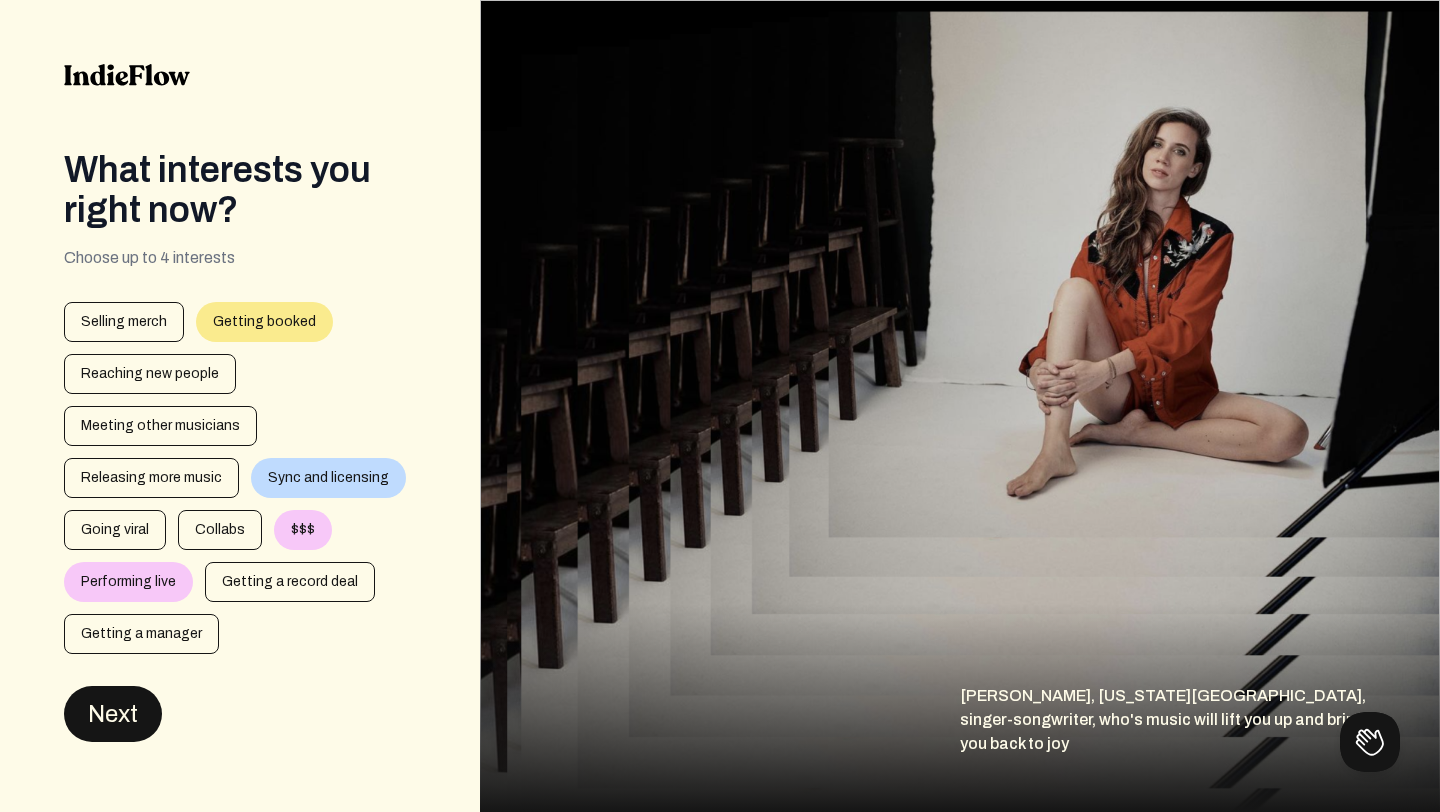 click on "Next" at bounding box center (113, 714) 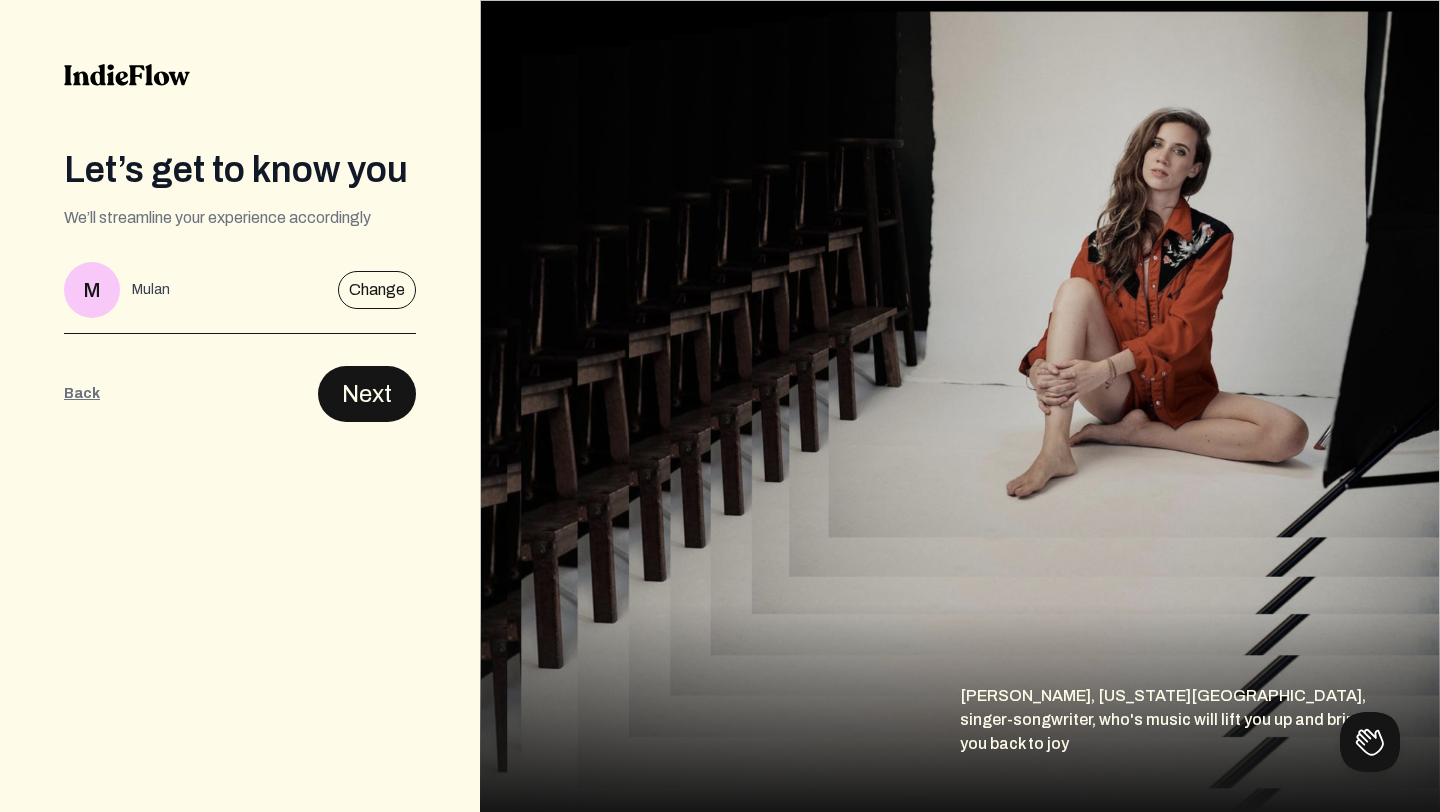 click on "Next" at bounding box center [367, 394] 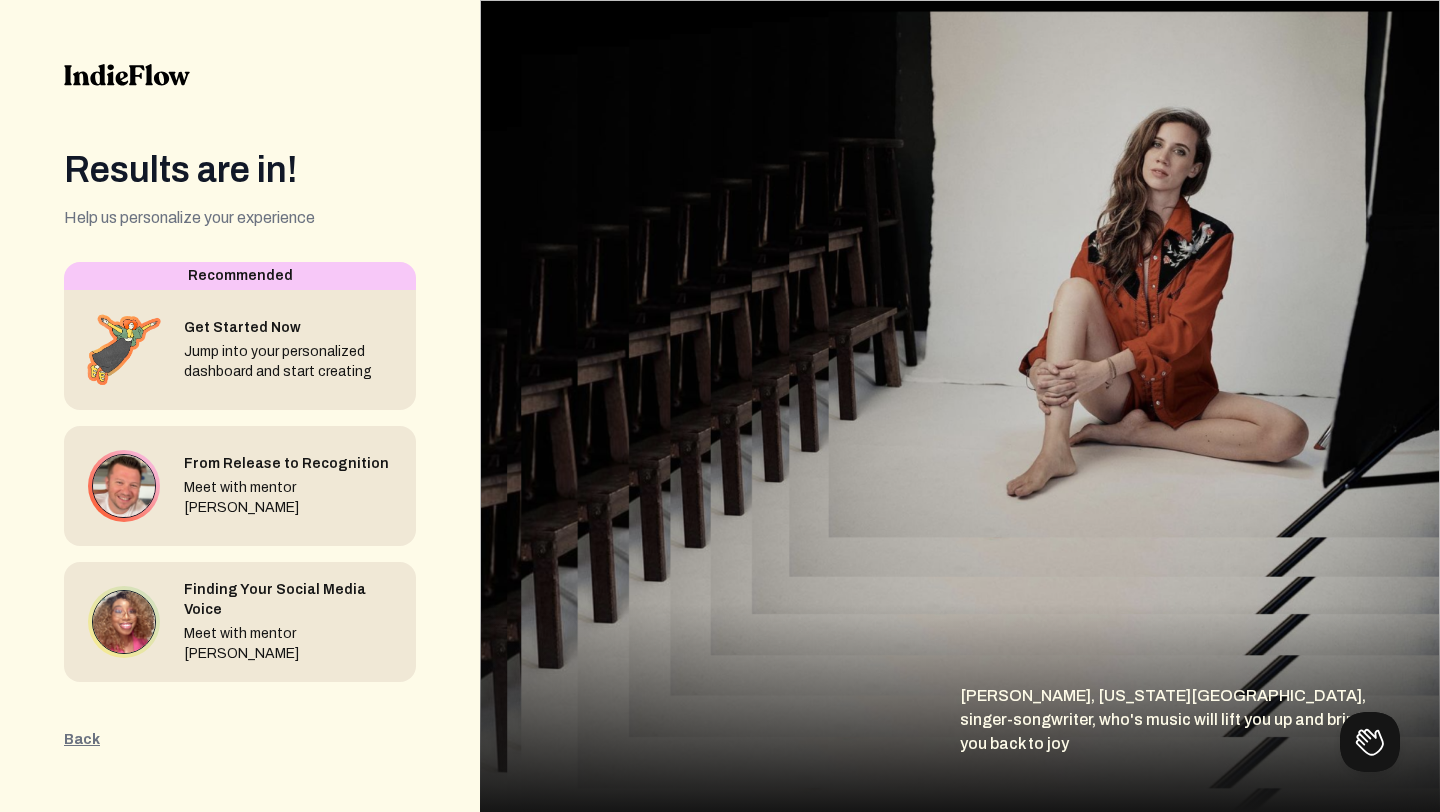 click on "Help us personalize your experience" 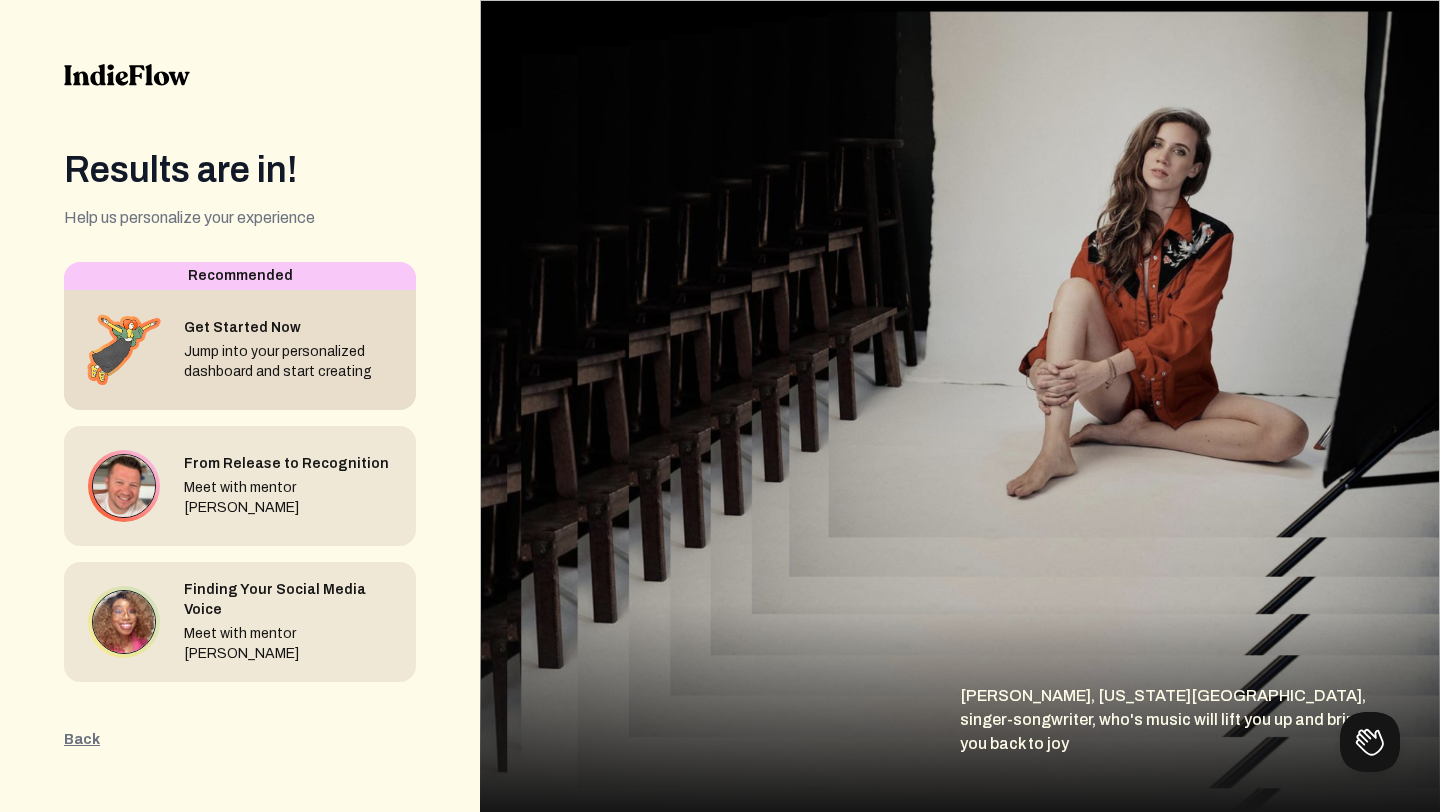 click on "Get Started Now" at bounding box center [292, 328] 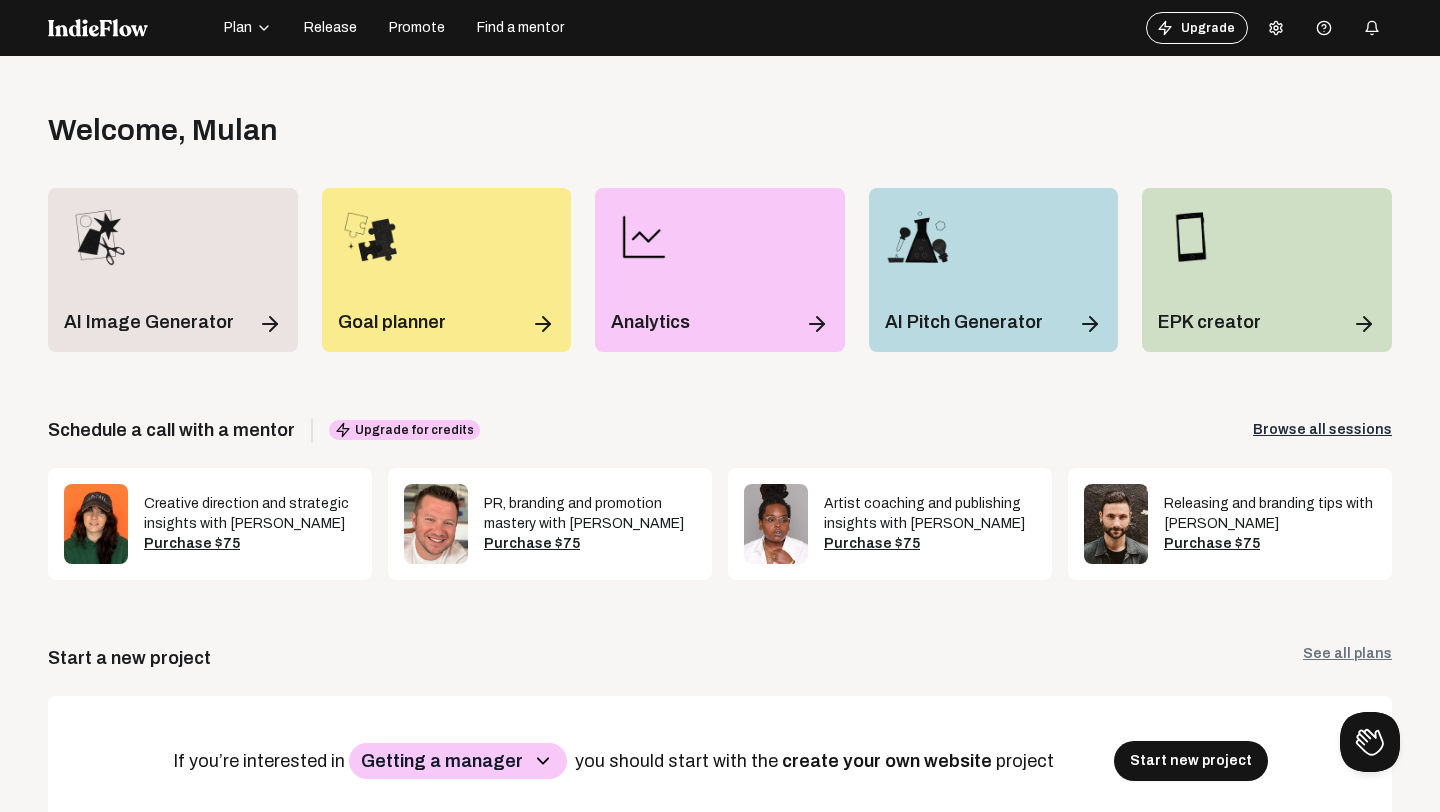 click at bounding box center [1276, 28] 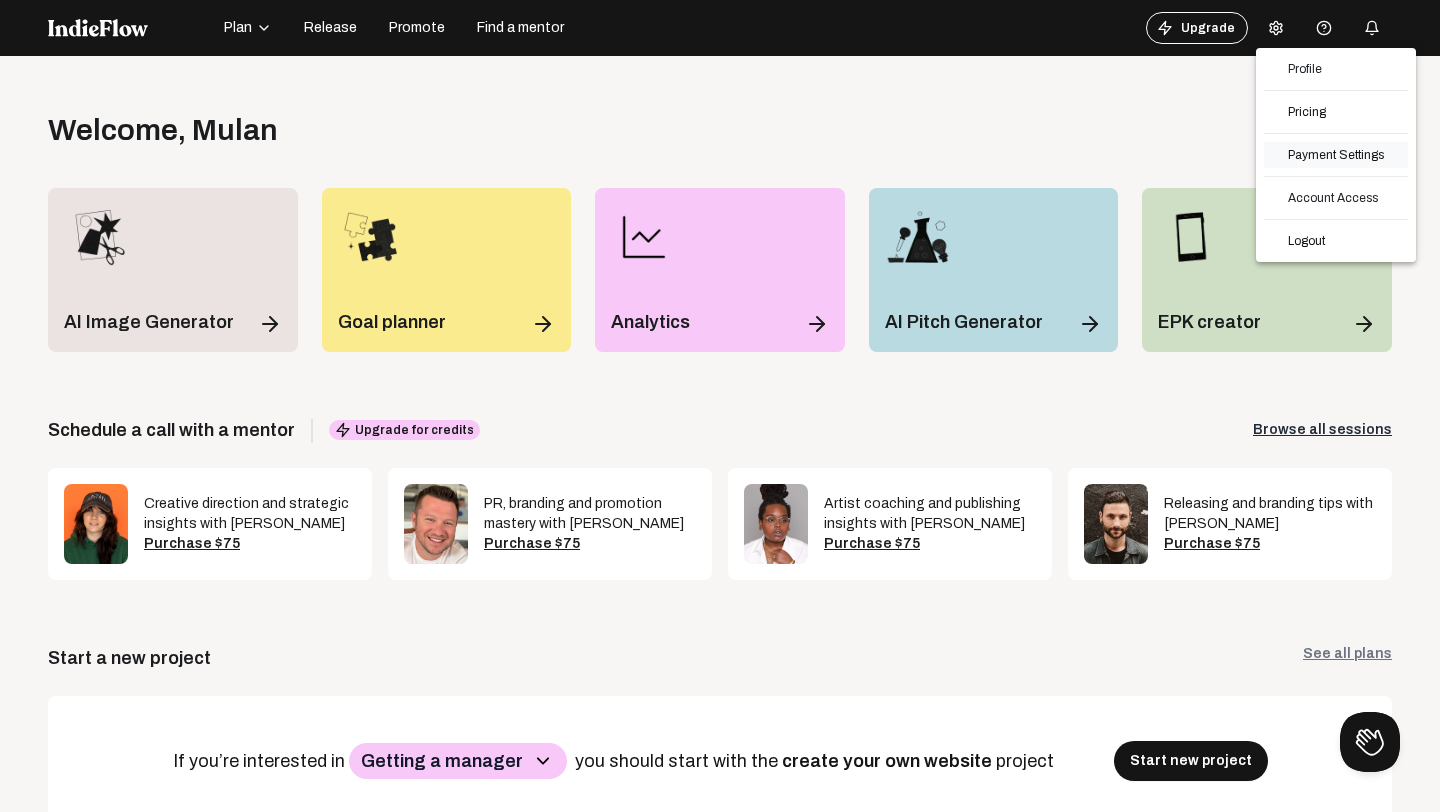 click on "Payment Settings" at bounding box center (1336, 155) 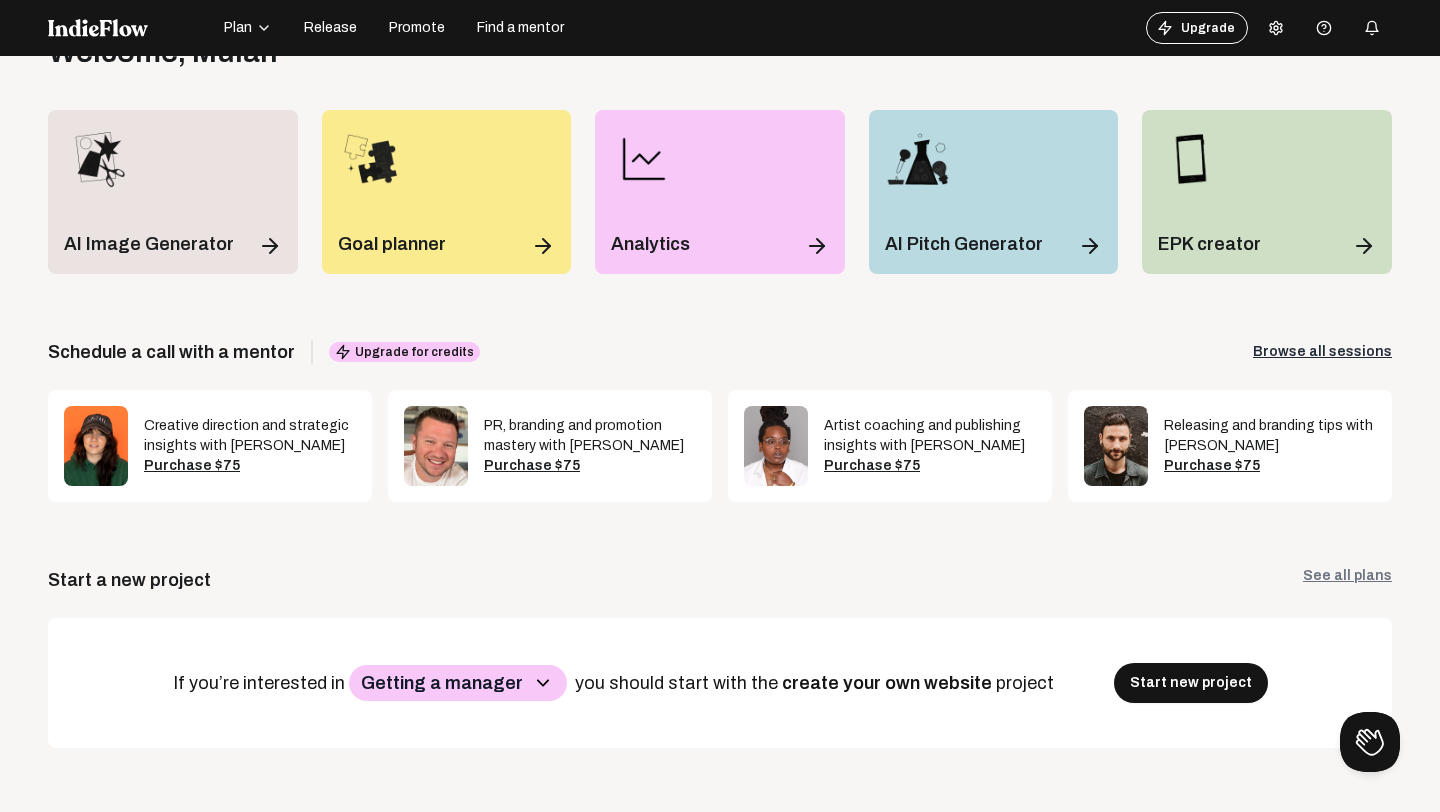 scroll, scrollTop: 0, scrollLeft: 0, axis: both 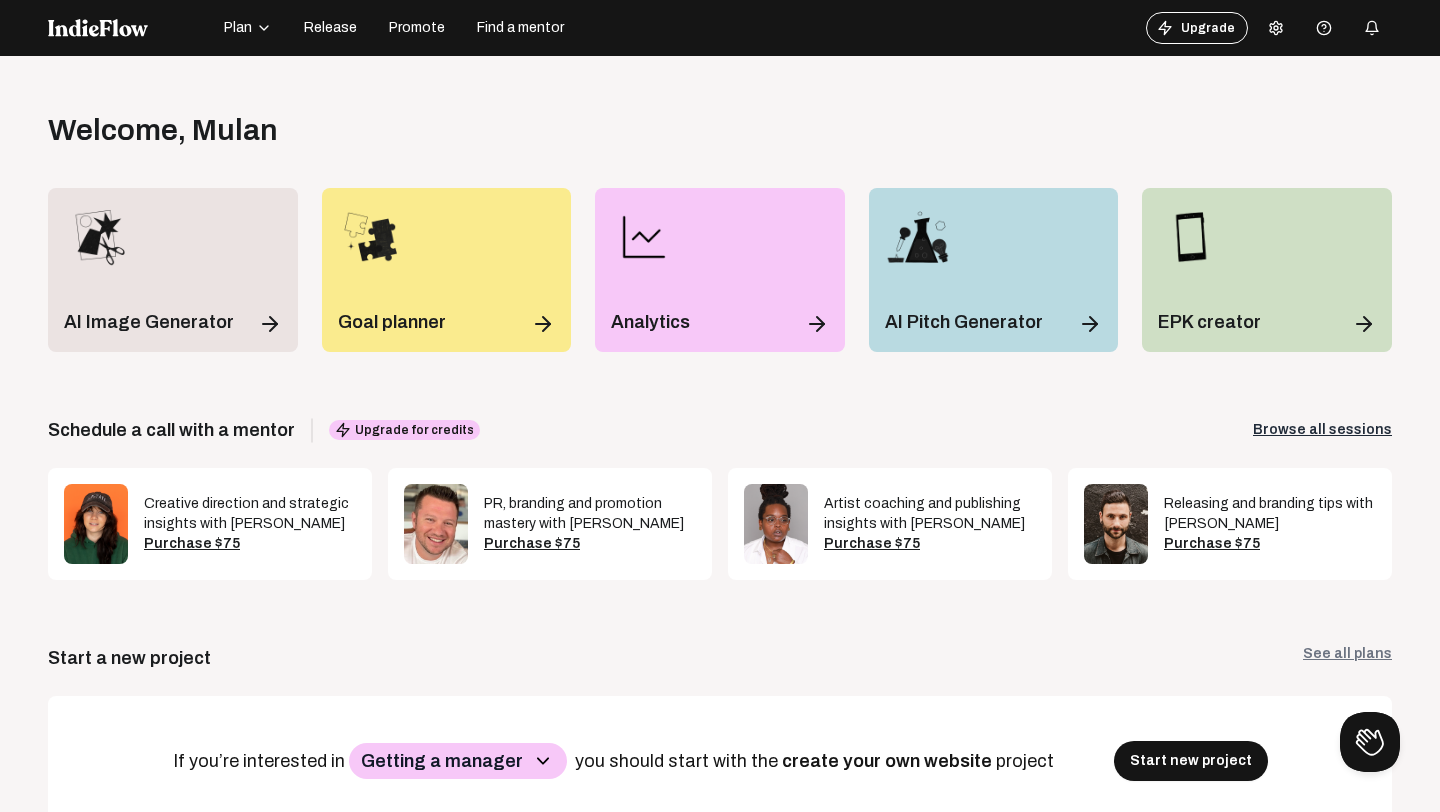 click at bounding box center [1276, 28] 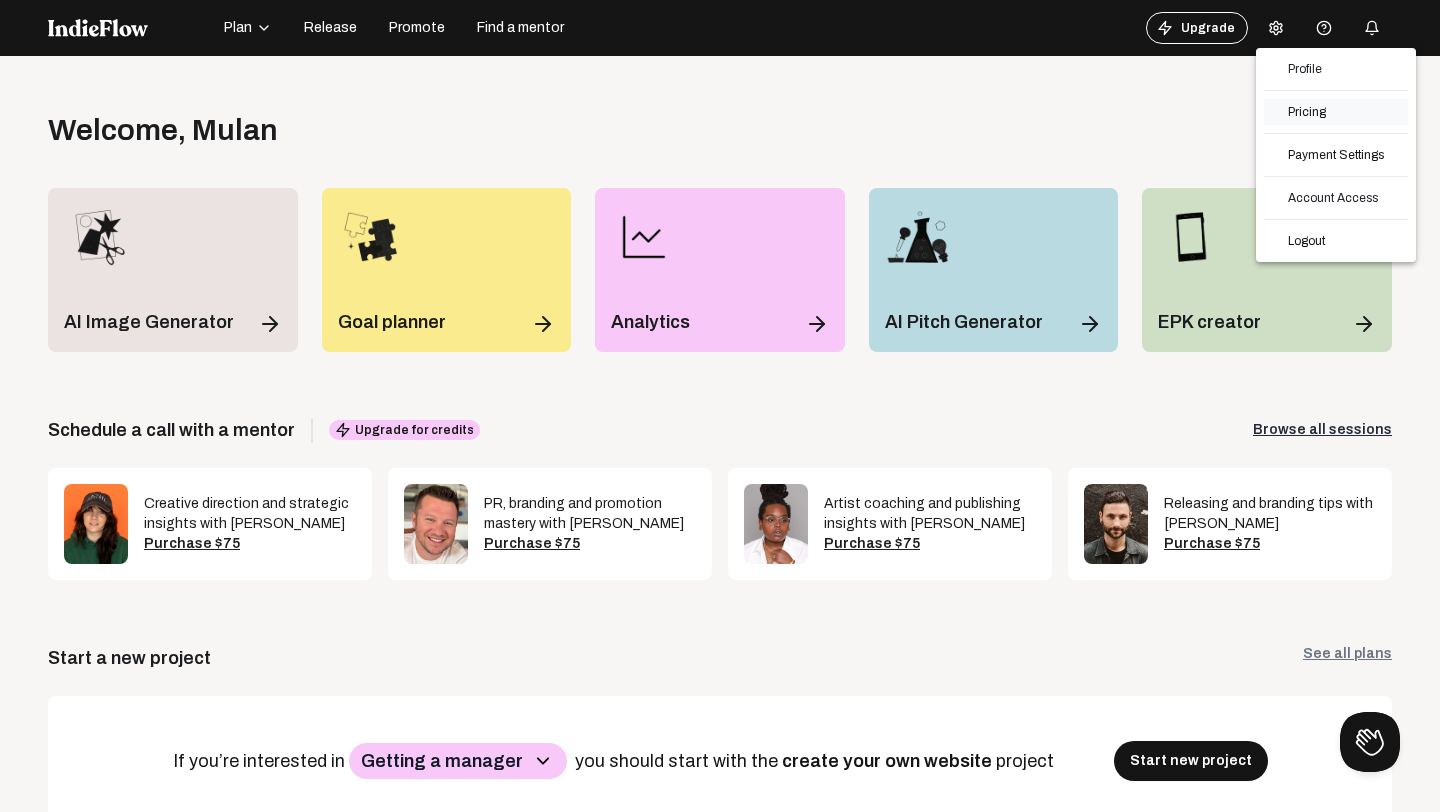 click on "Pricing" at bounding box center [1336, 112] 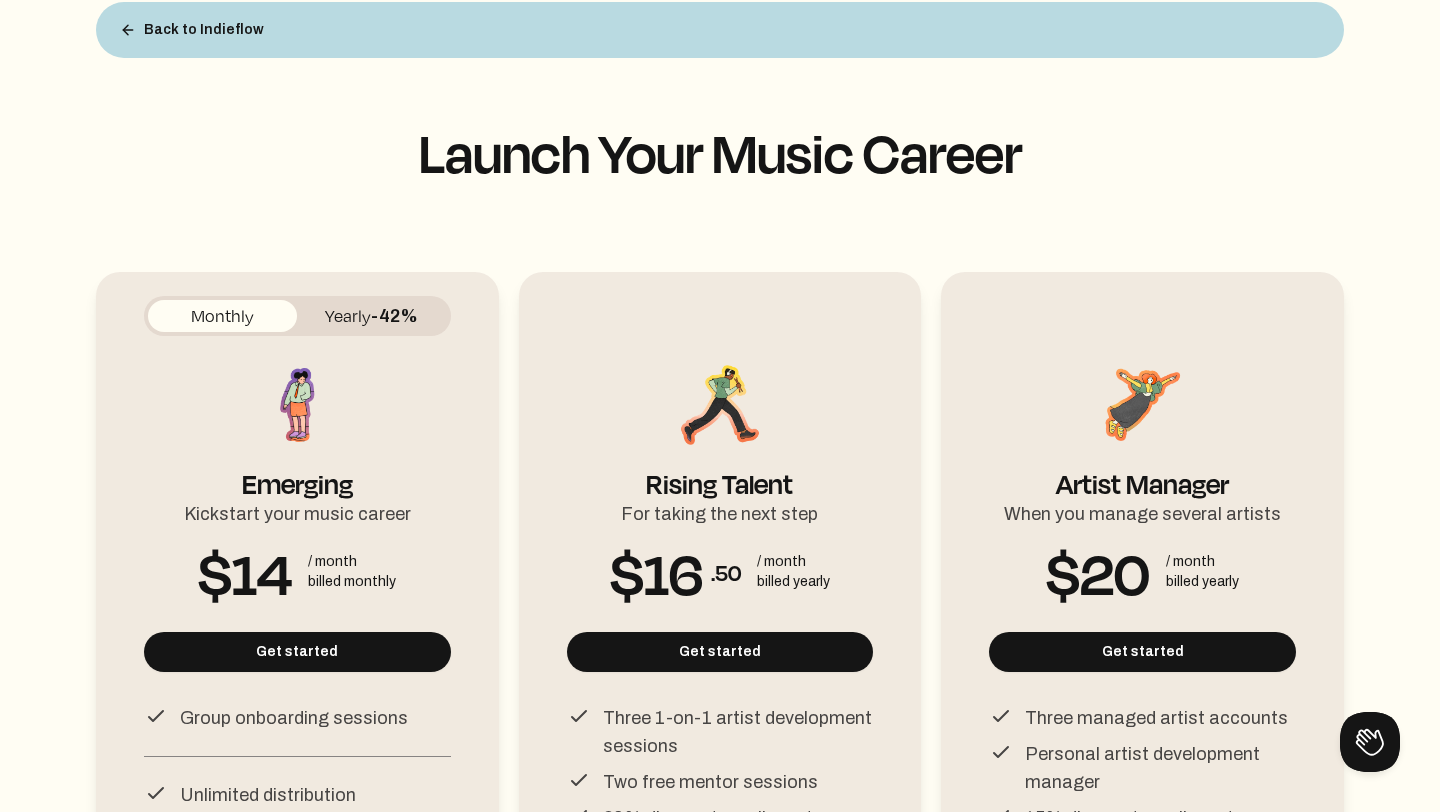 scroll, scrollTop: 0, scrollLeft: 0, axis: both 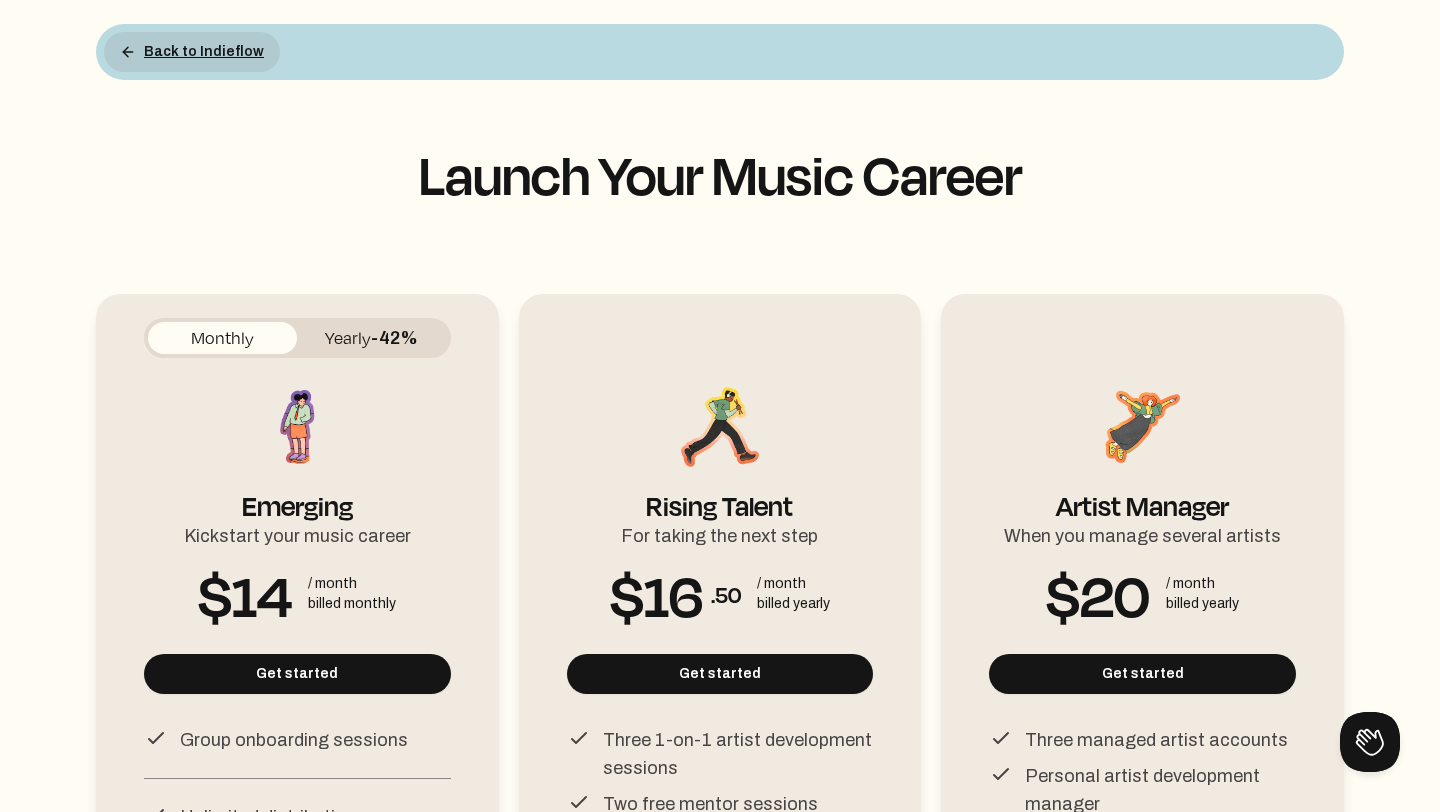 click on "Back to Indieflow" 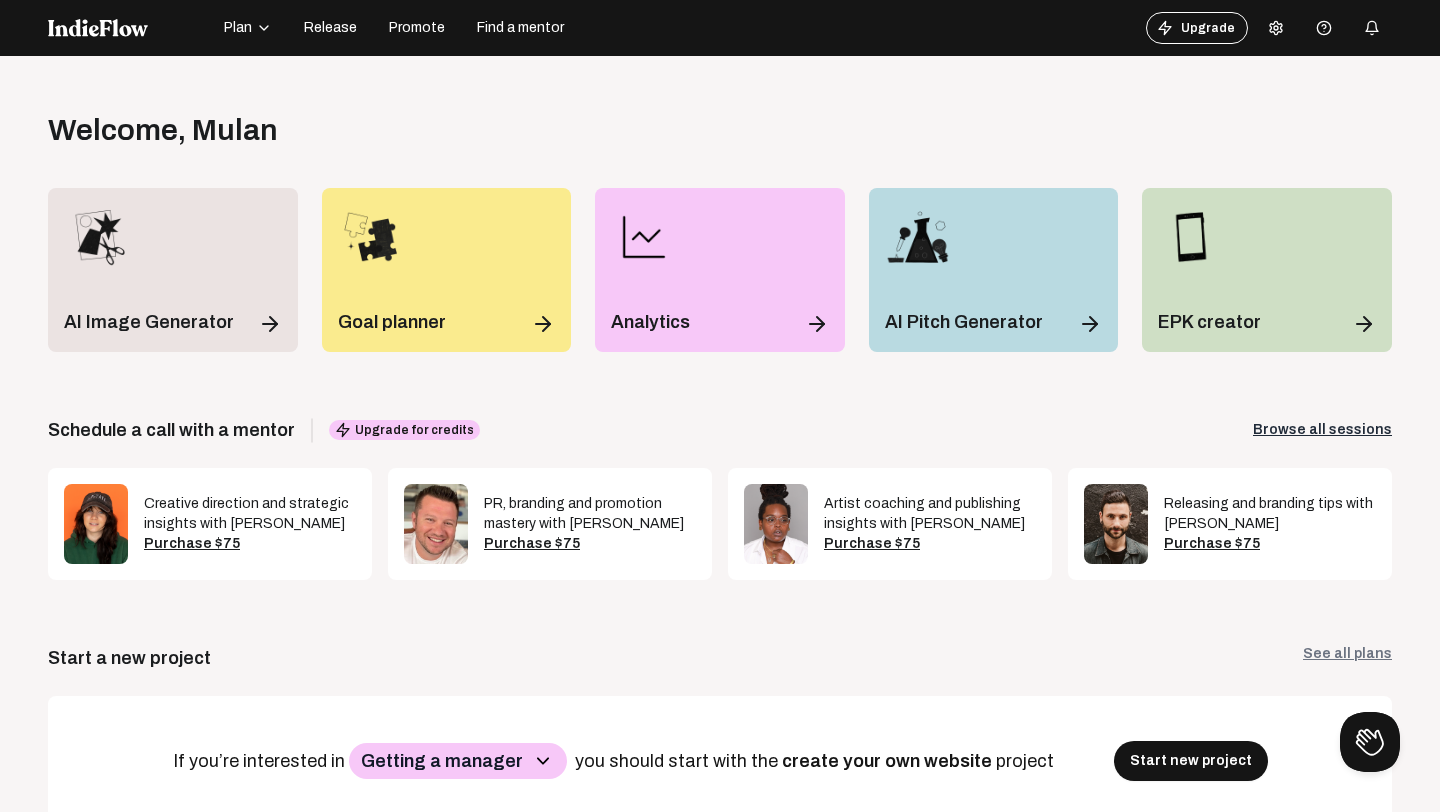 click 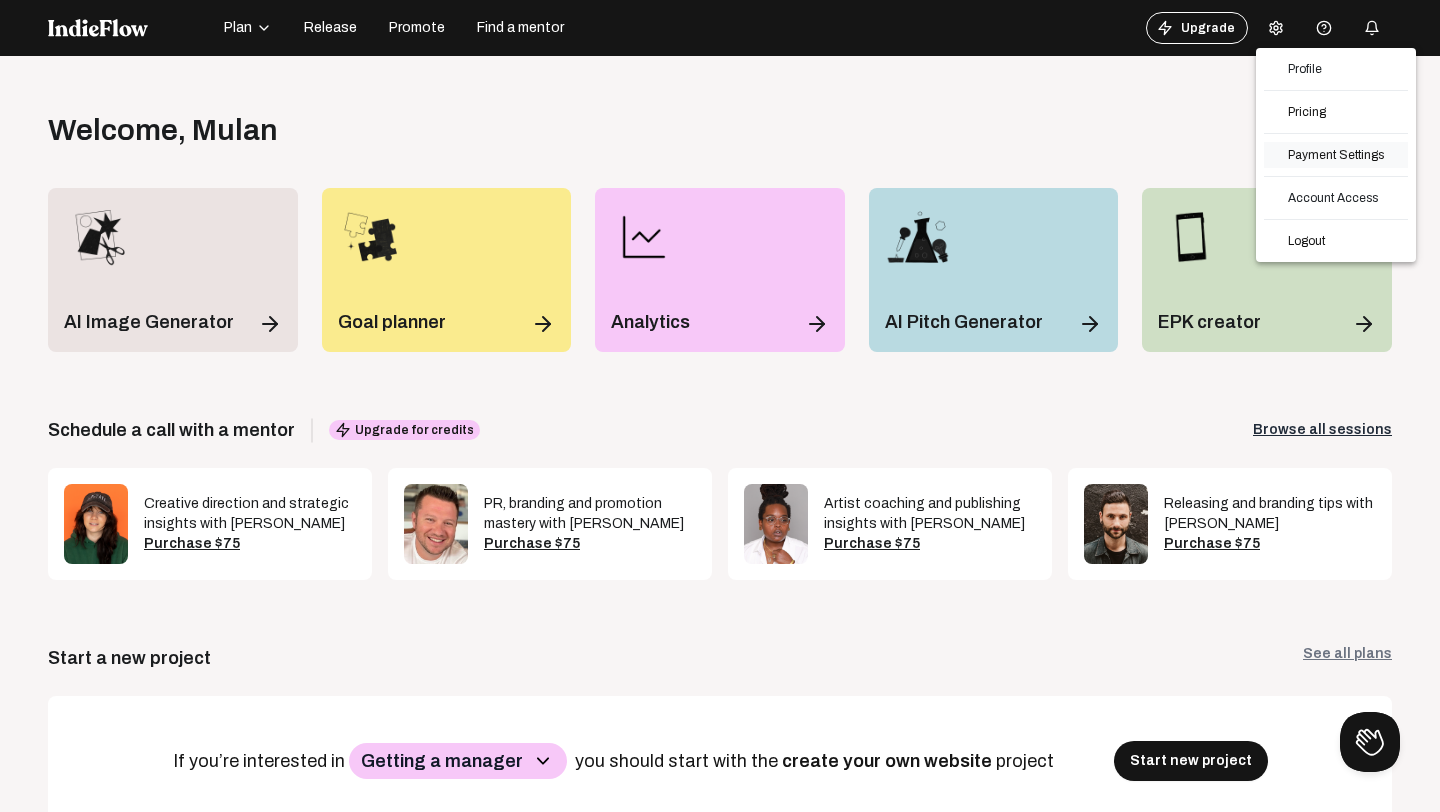 click on "Payment Settings" at bounding box center (1336, 155) 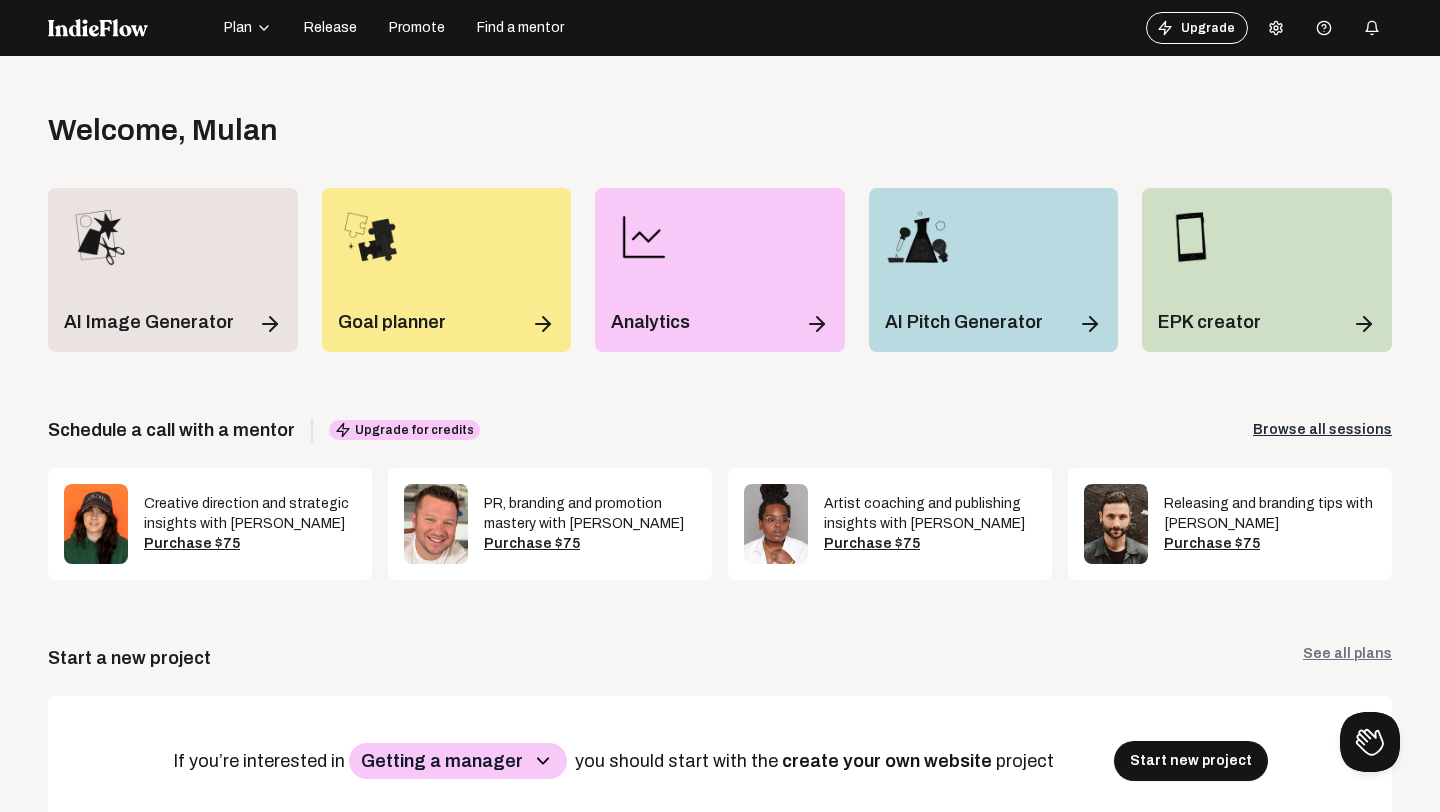 click at bounding box center (1276, 28) 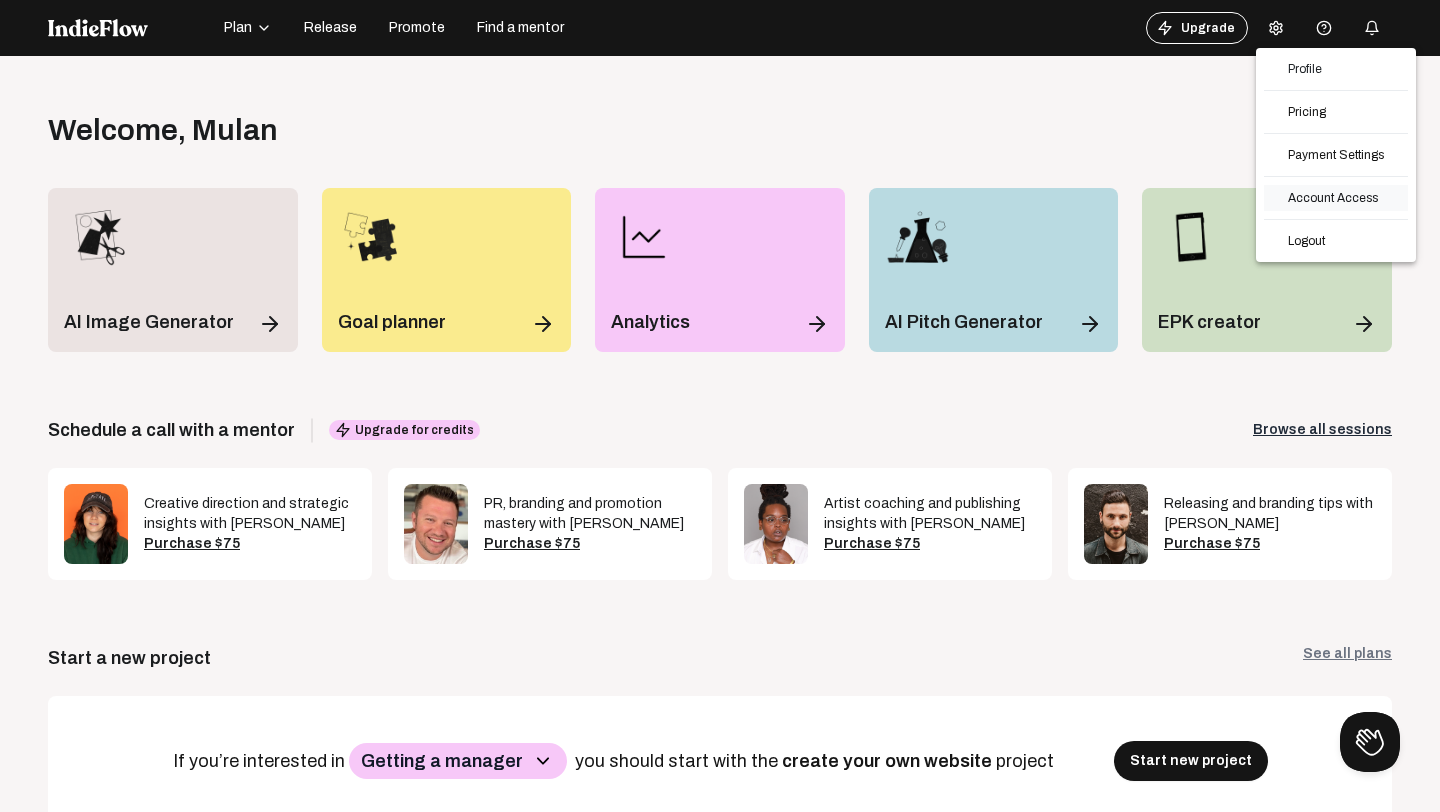 click on "Account Access" at bounding box center [1336, 198] 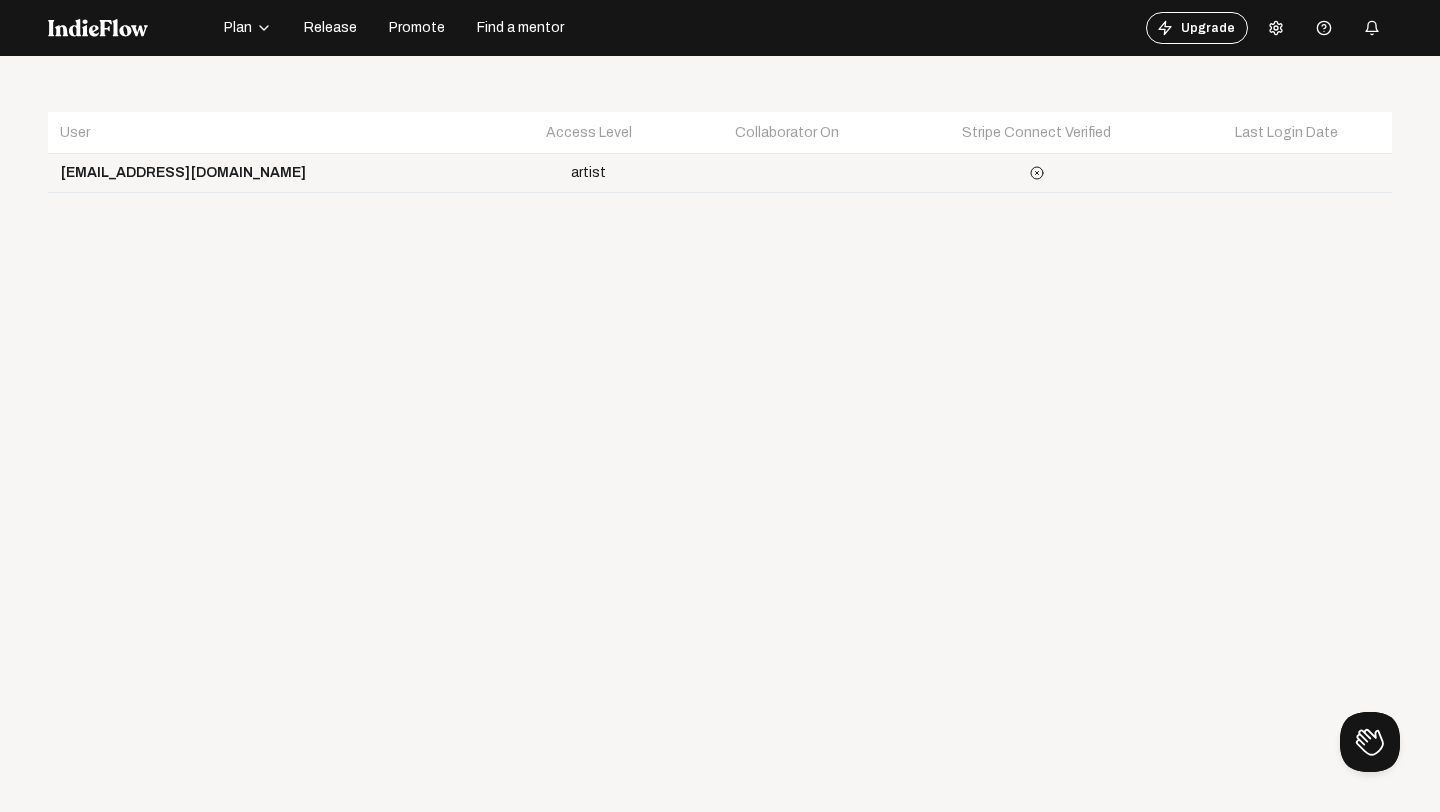 scroll, scrollTop: 13, scrollLeft: 0, axis: vertical 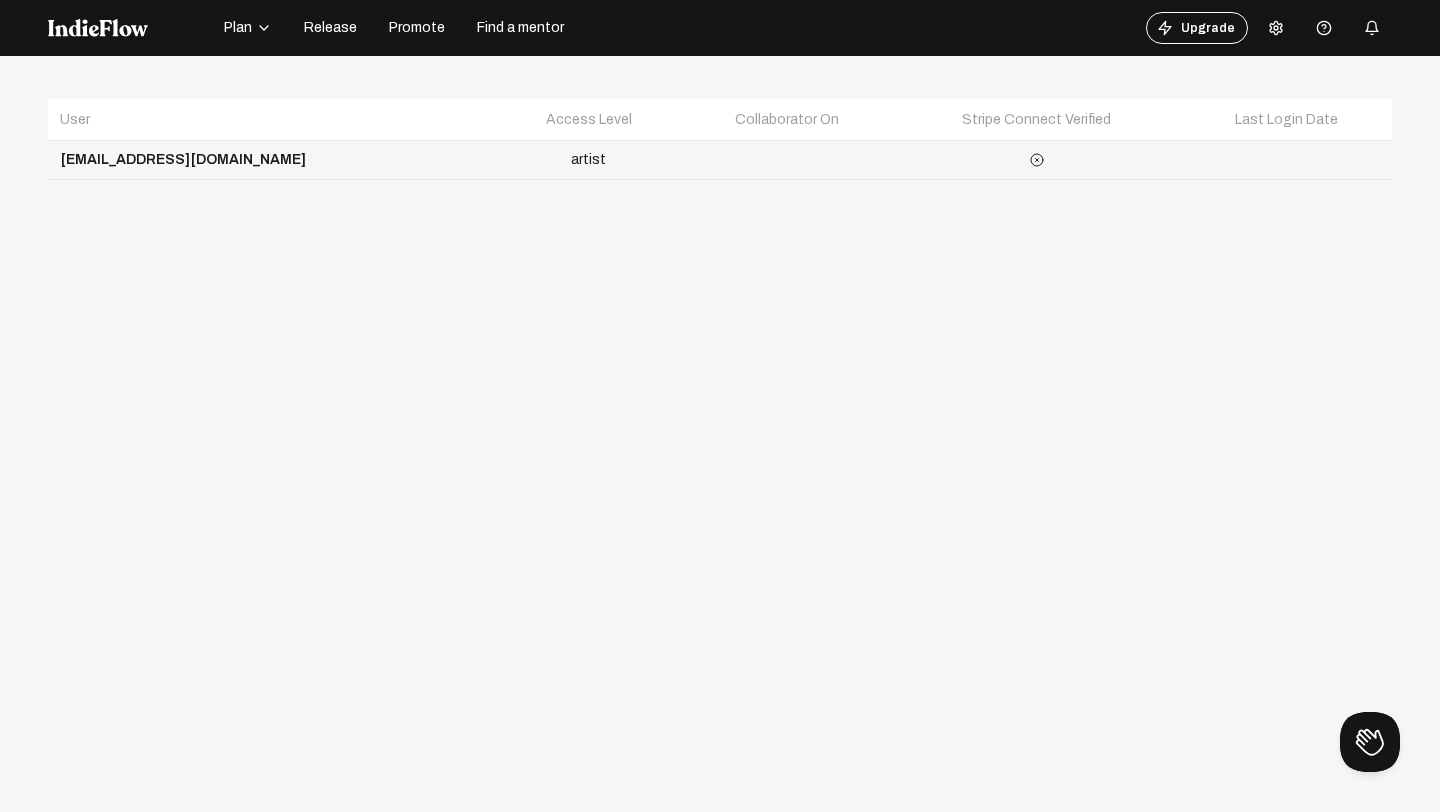 click 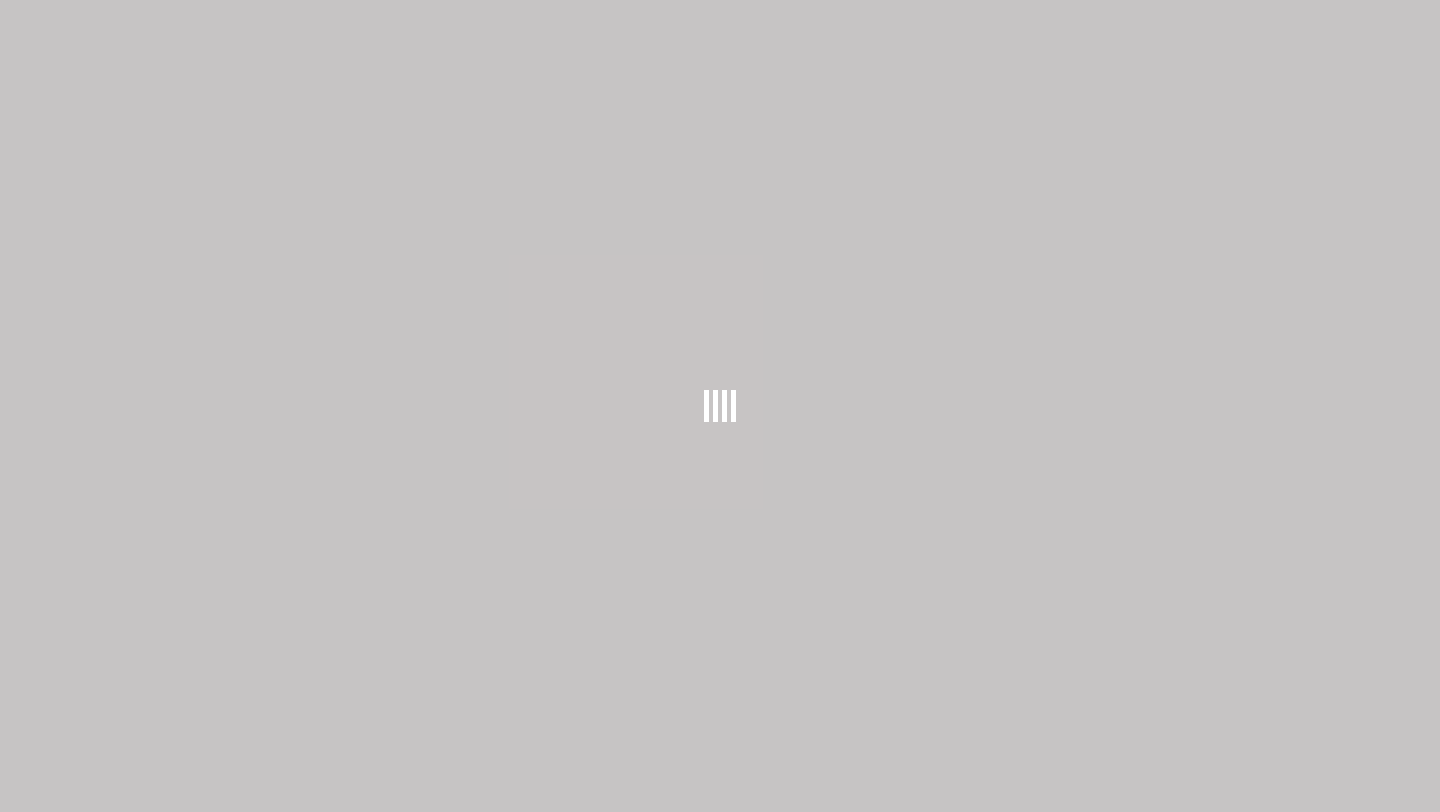 scroll, scrollTop: 0, scrollLeft: 0, axis: both 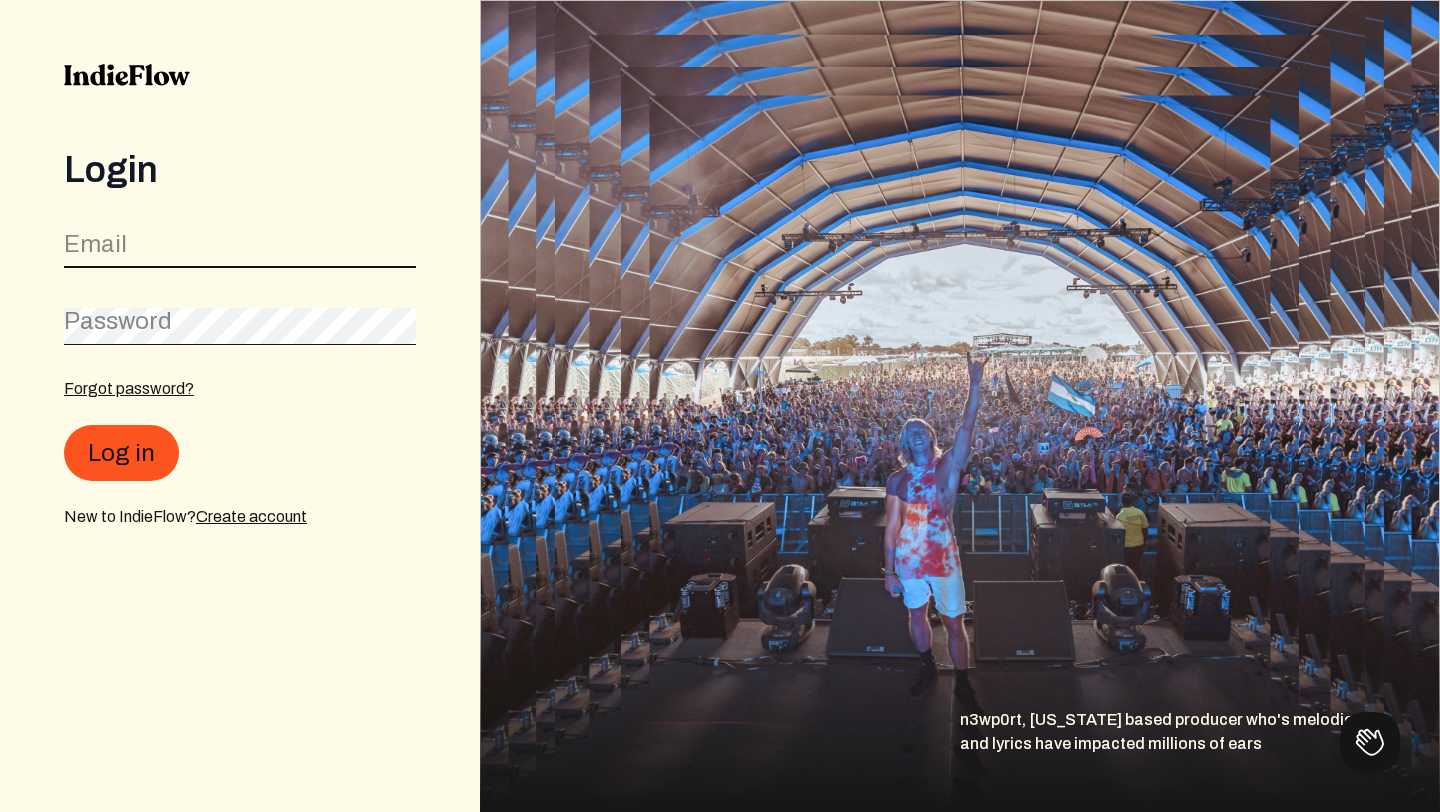 click 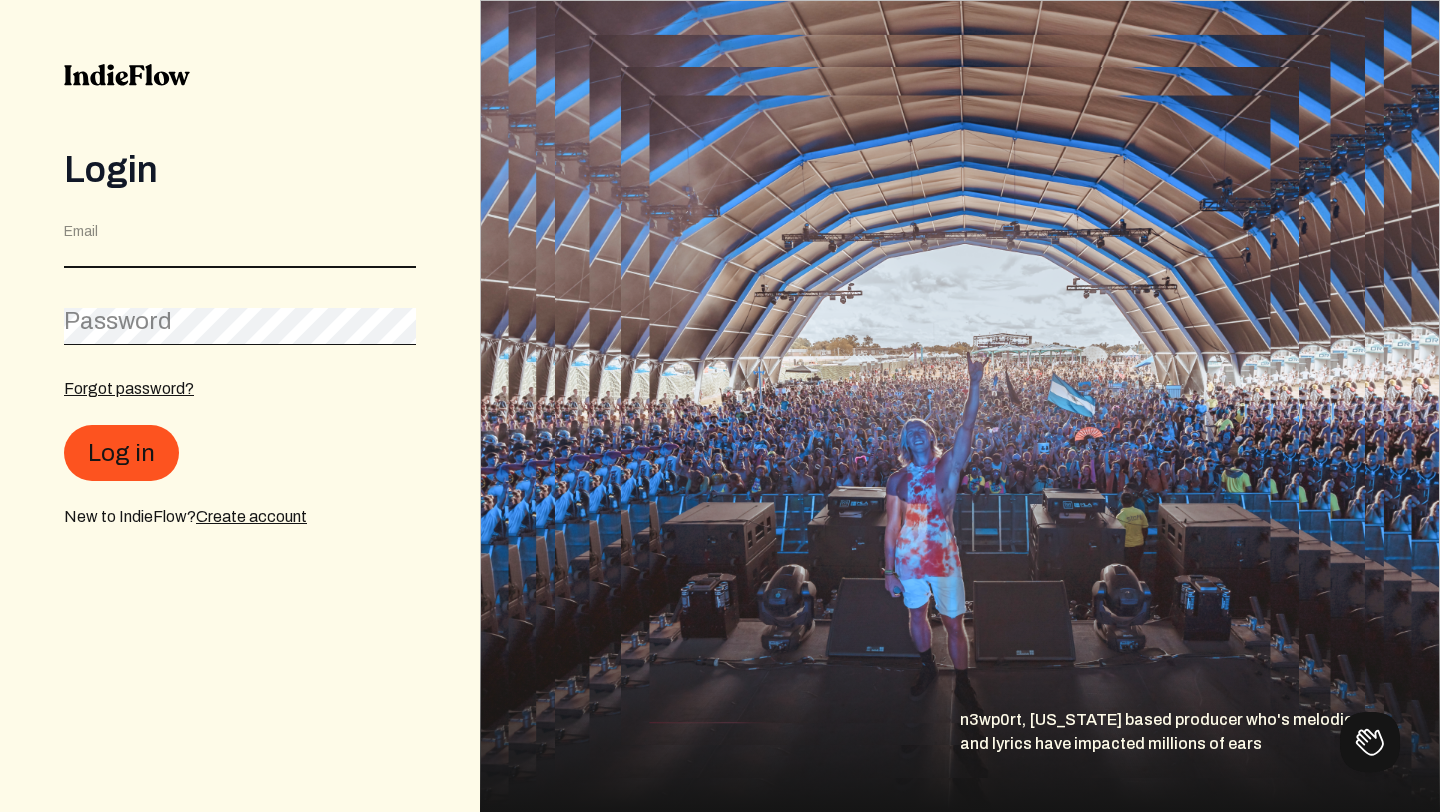 type on "[EMAIL_ADDRESS][DOMAIN_NAME]" 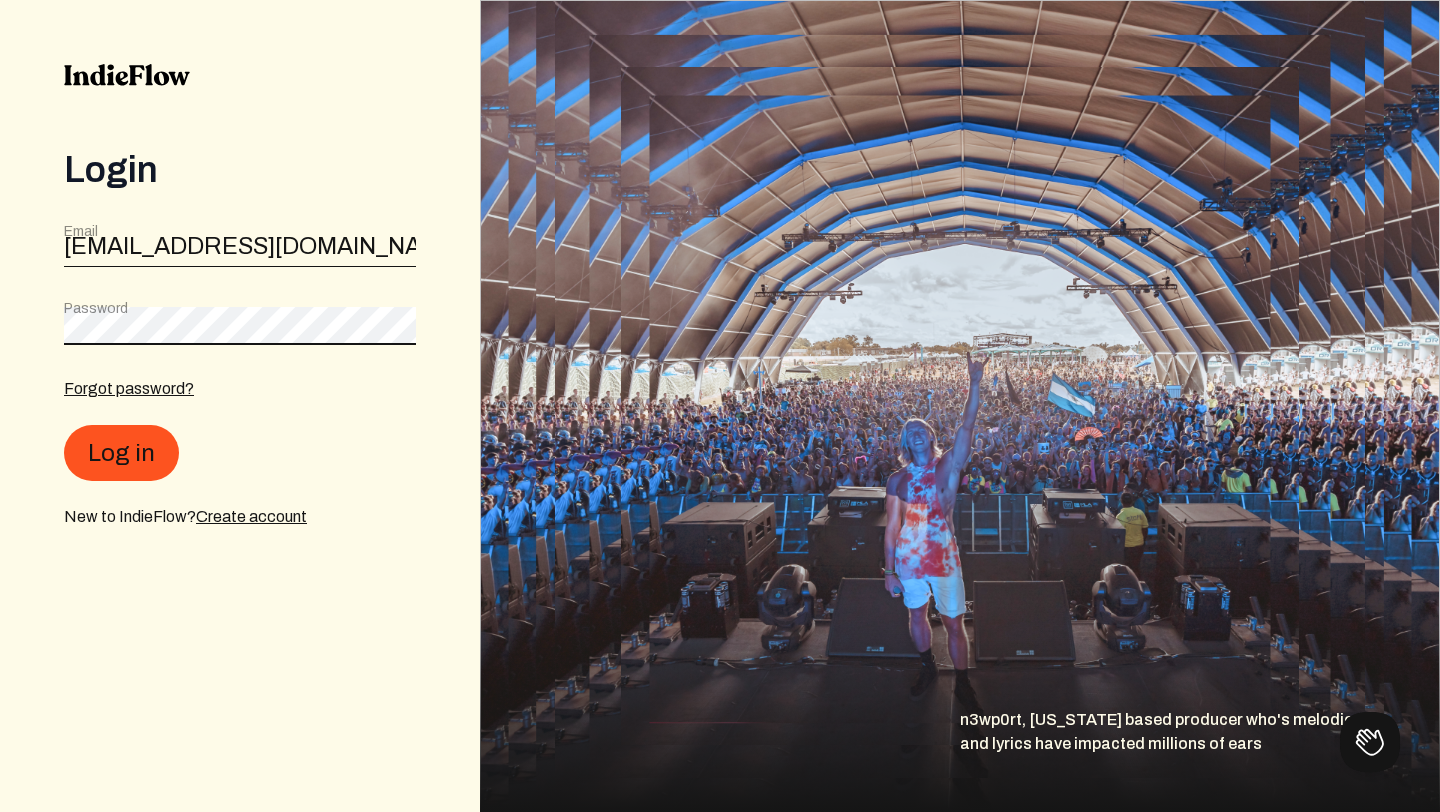 click on "Log in" at bounding box center [121, 453] 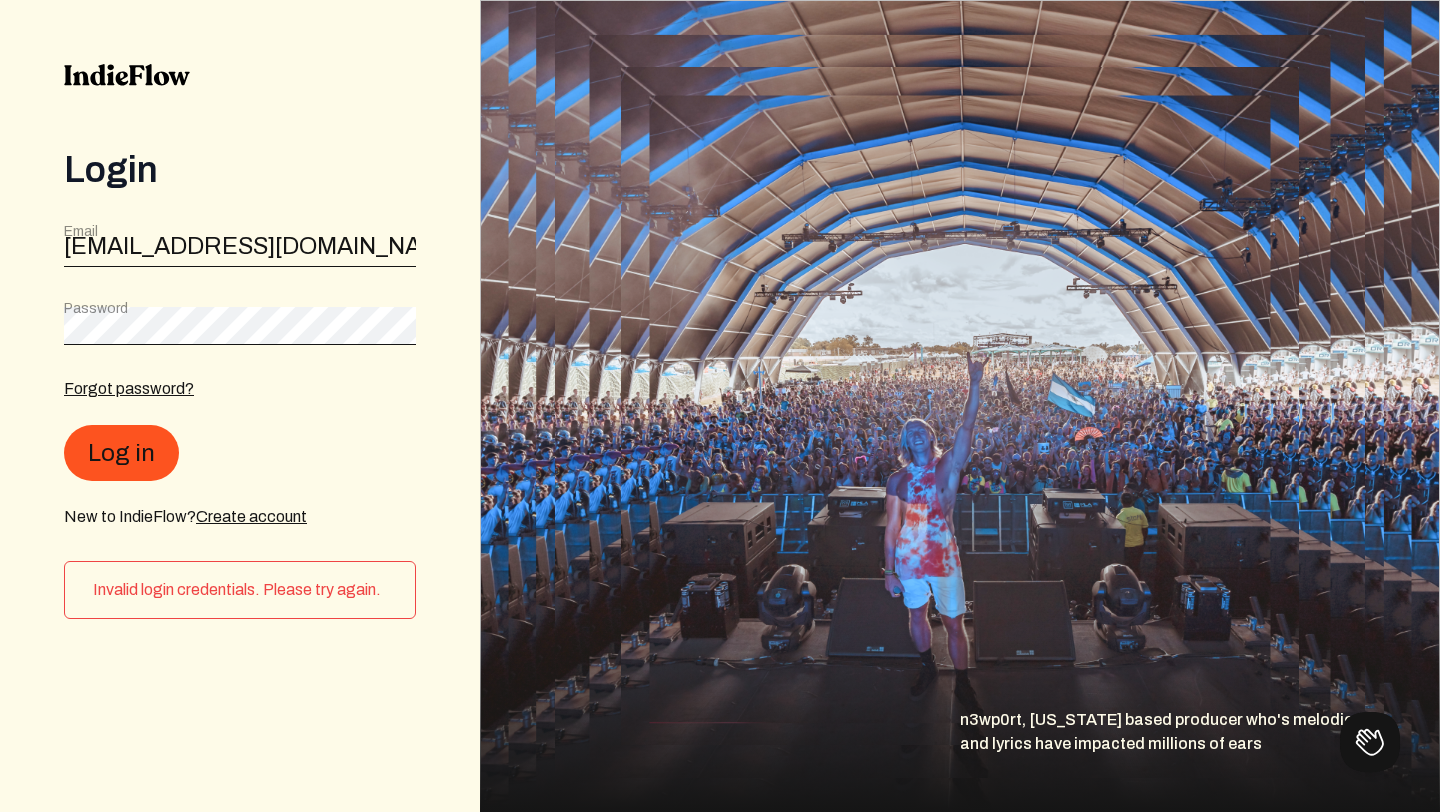 click on "Password" 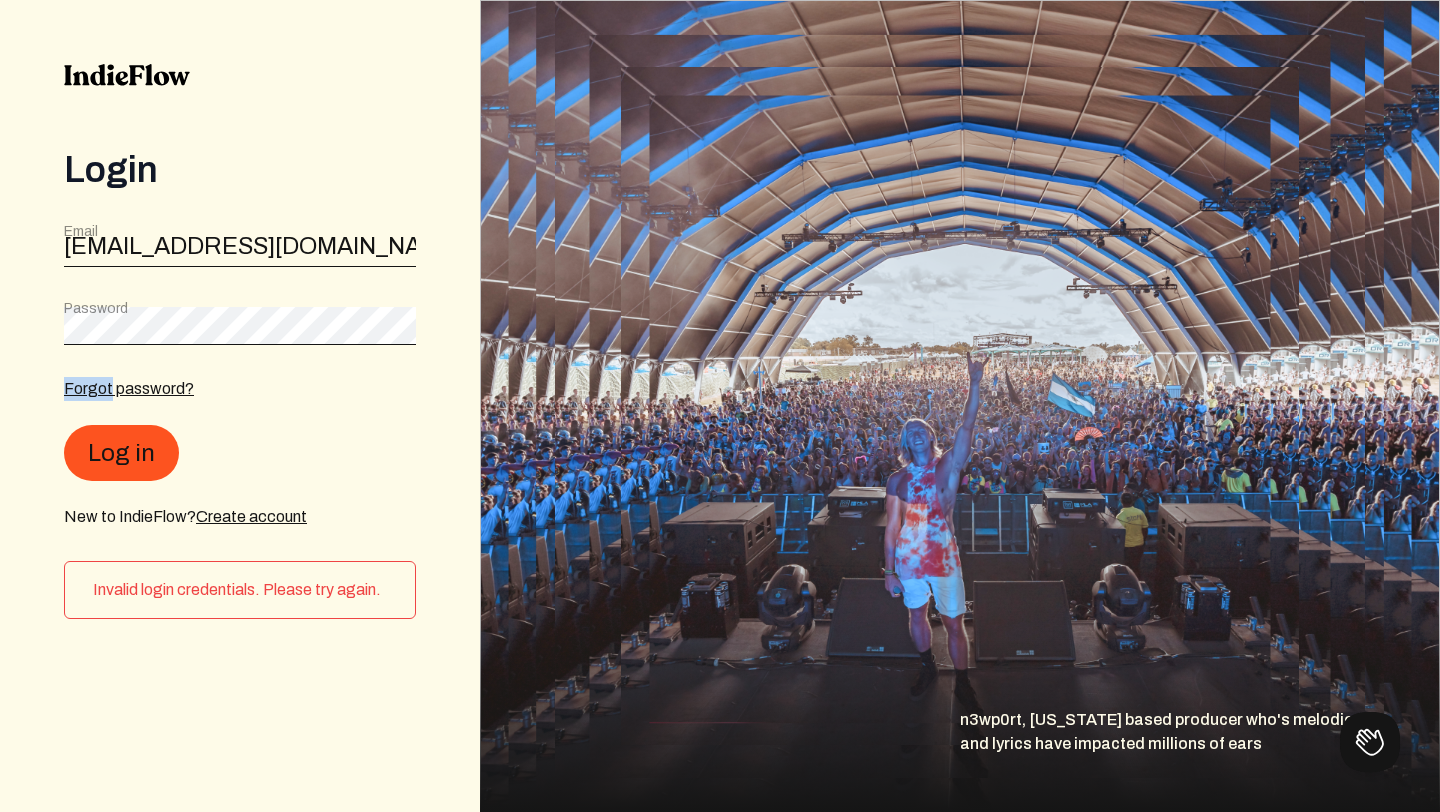 click on "Password" 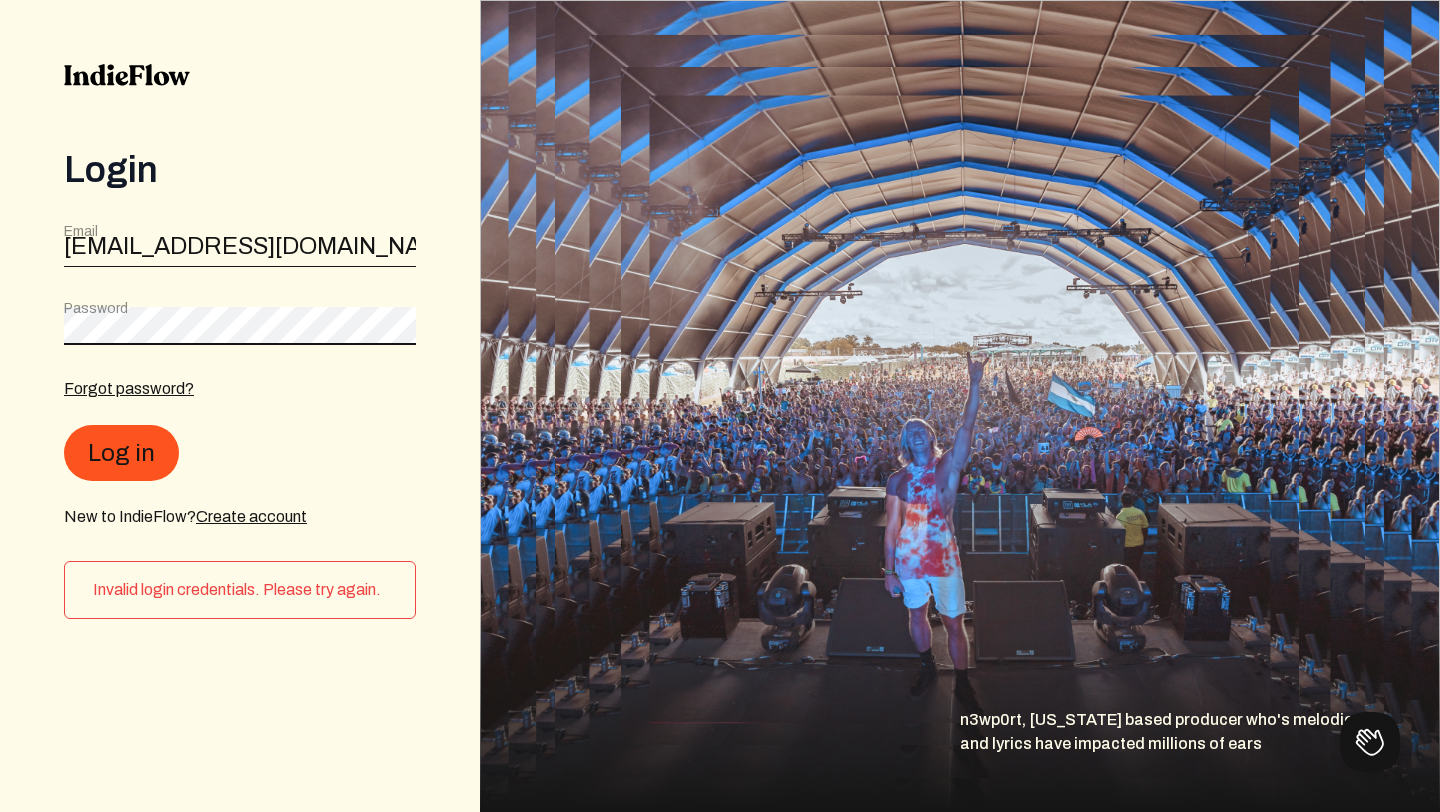 click on "Log in" at bounding box center [121, 453] 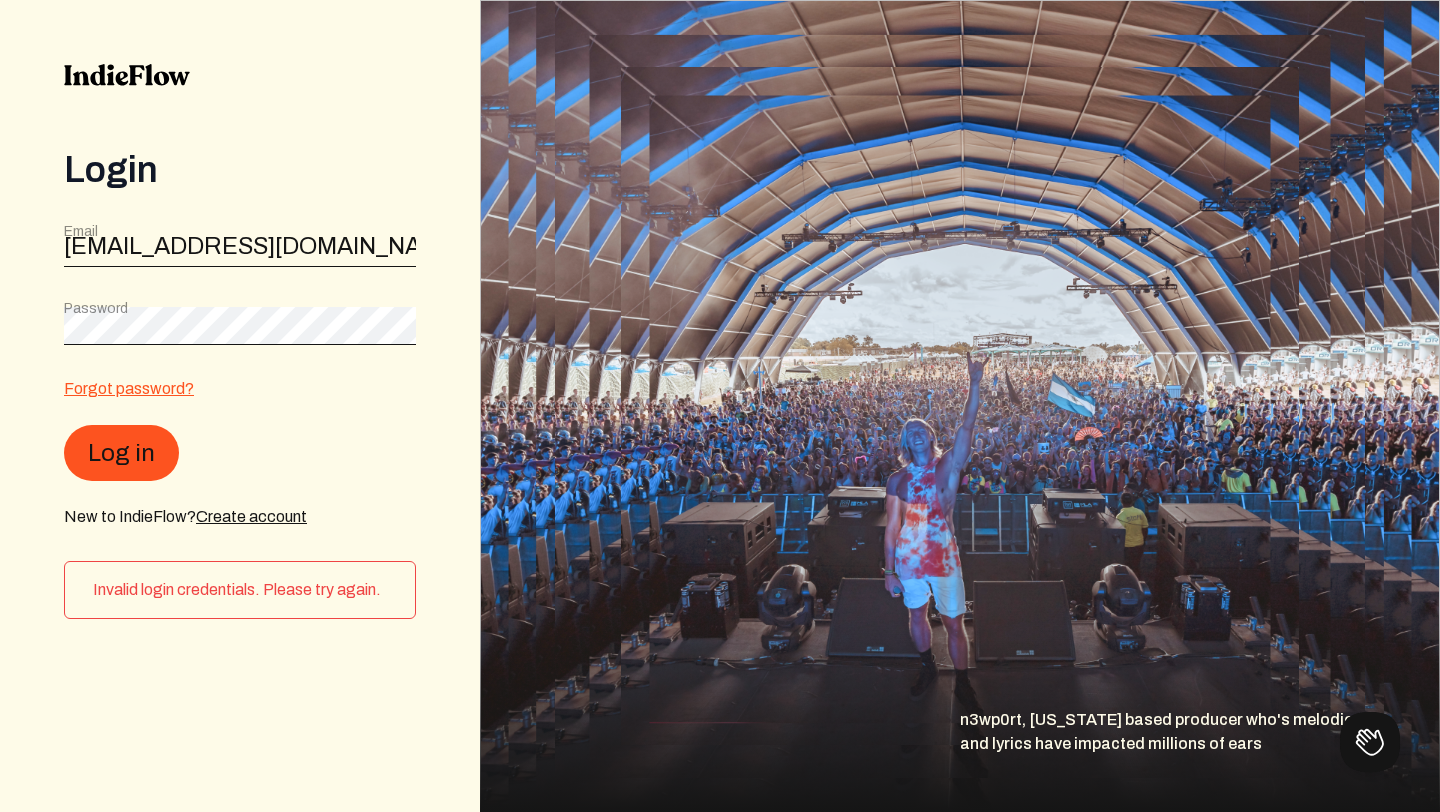 click on "Forgot password?" 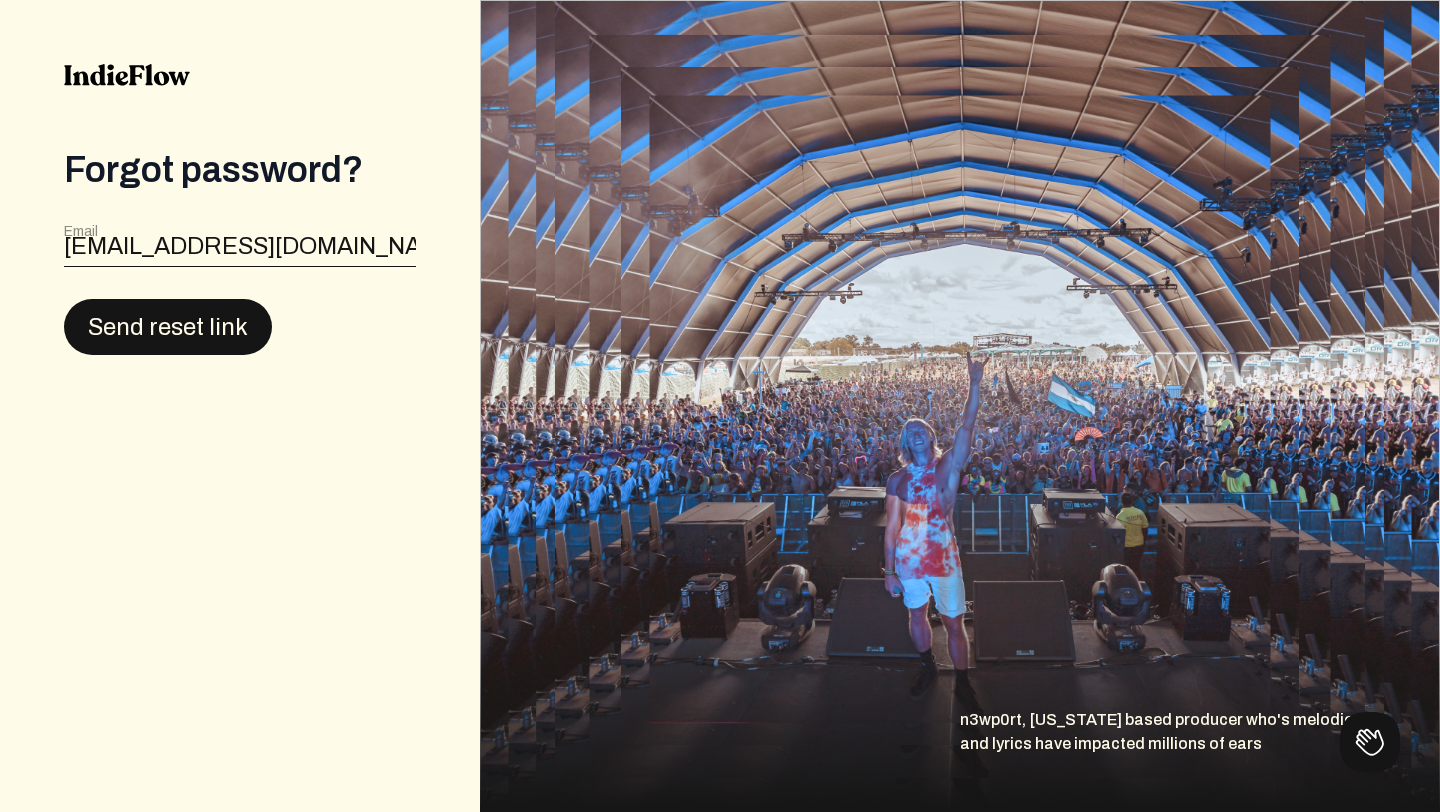 click on "Send reset link" at bounding box center [168, 327] 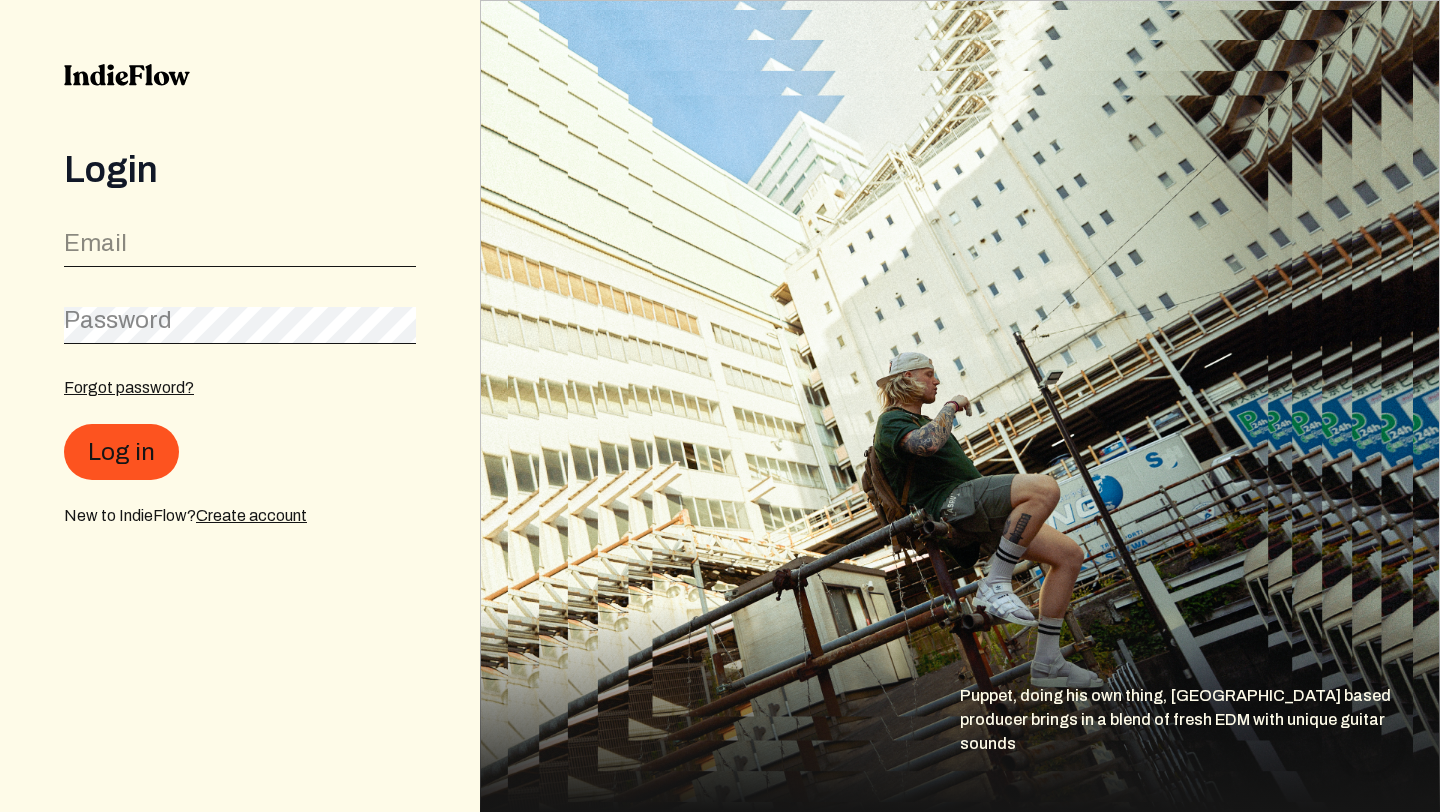 scroll, scrollTop: 0, scrollLeft: 0, axis: both 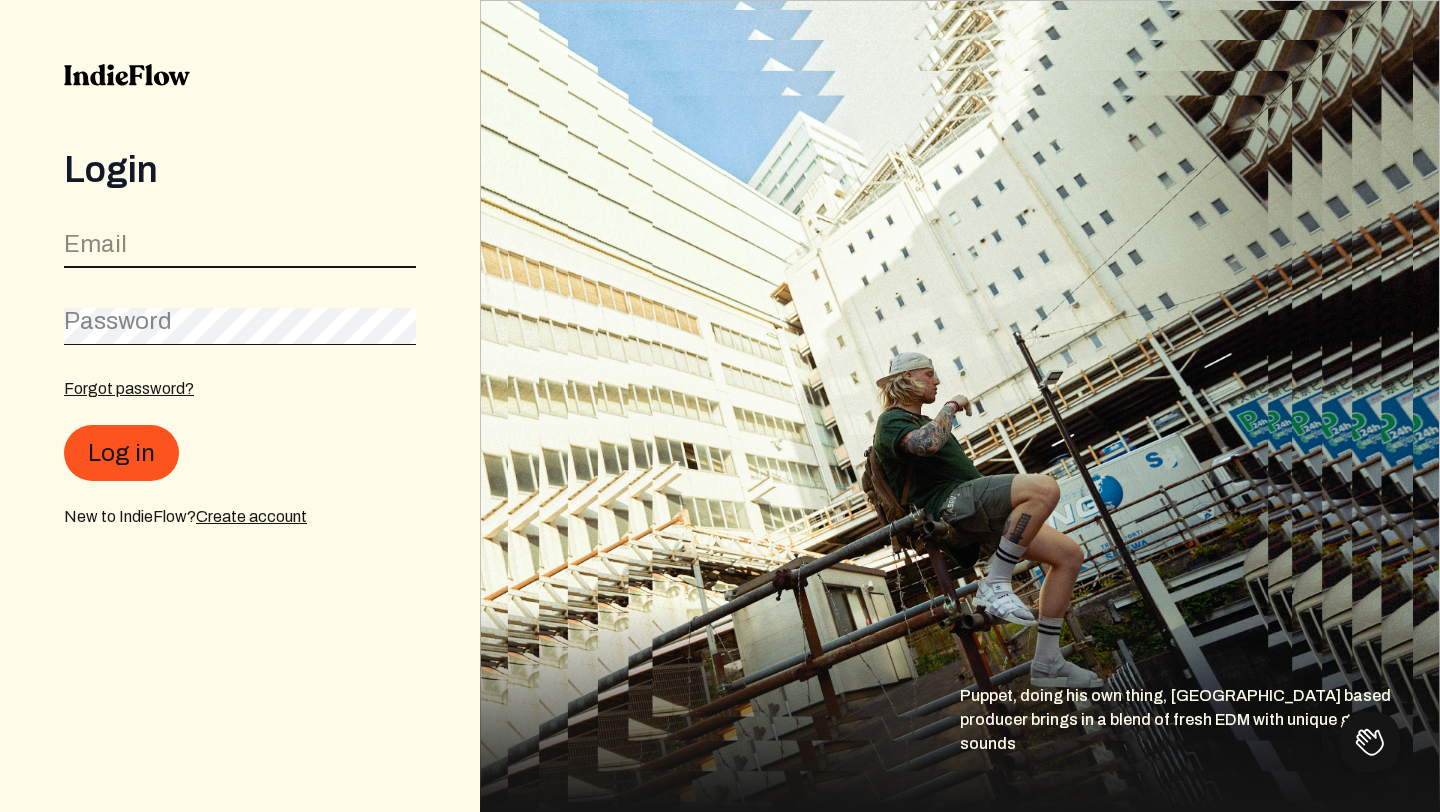 click 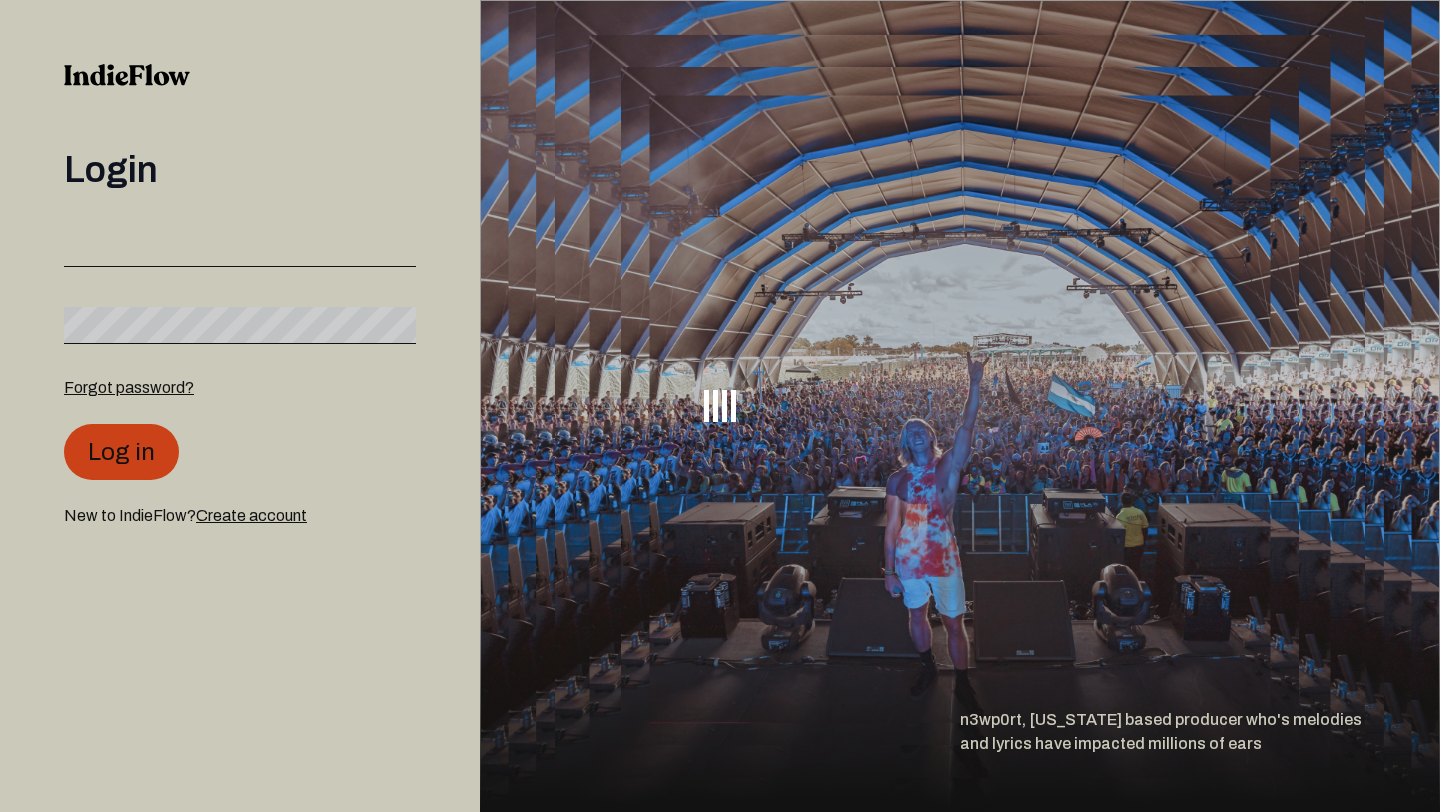 scroll, scrollTop: 0, scrollLeft: 0, axis: both 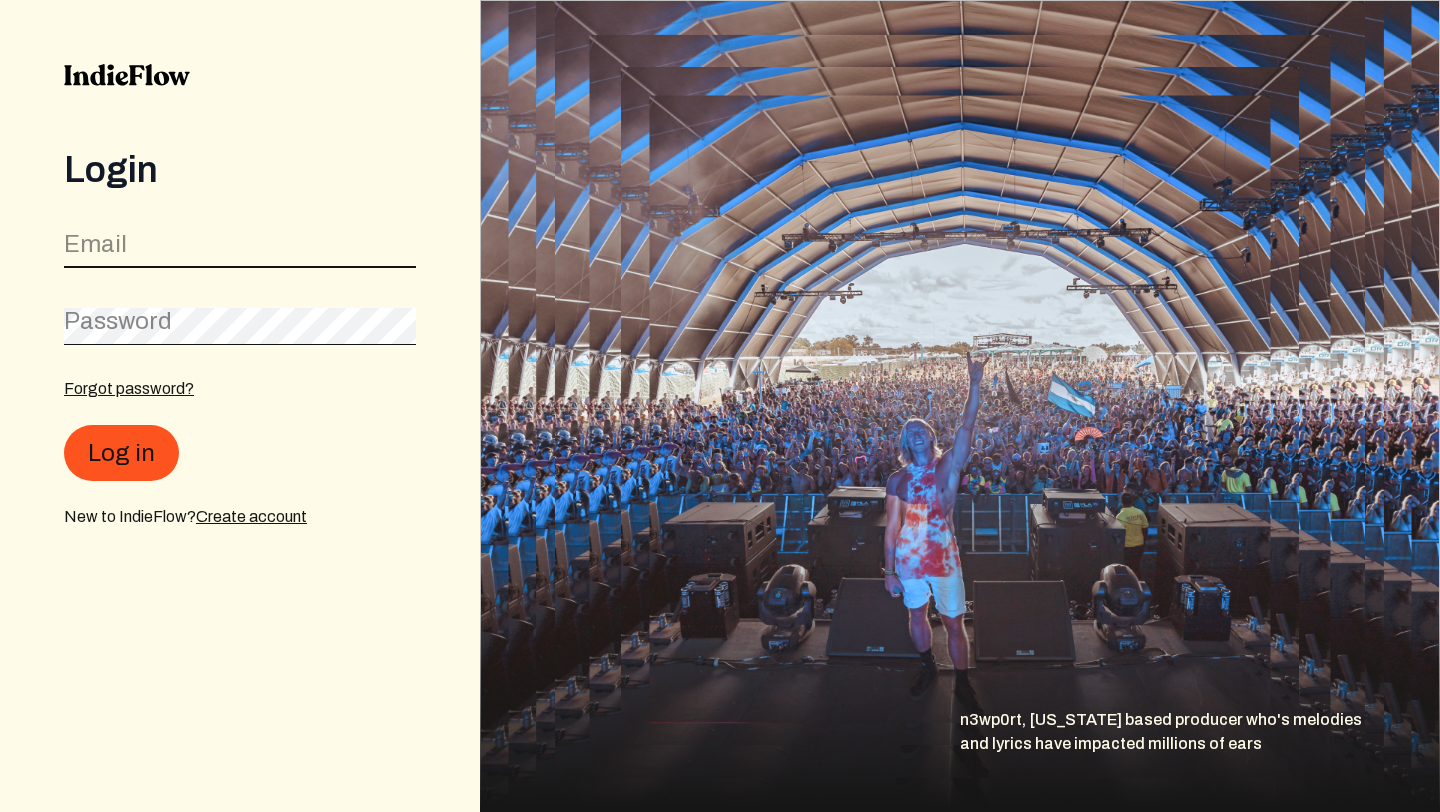click 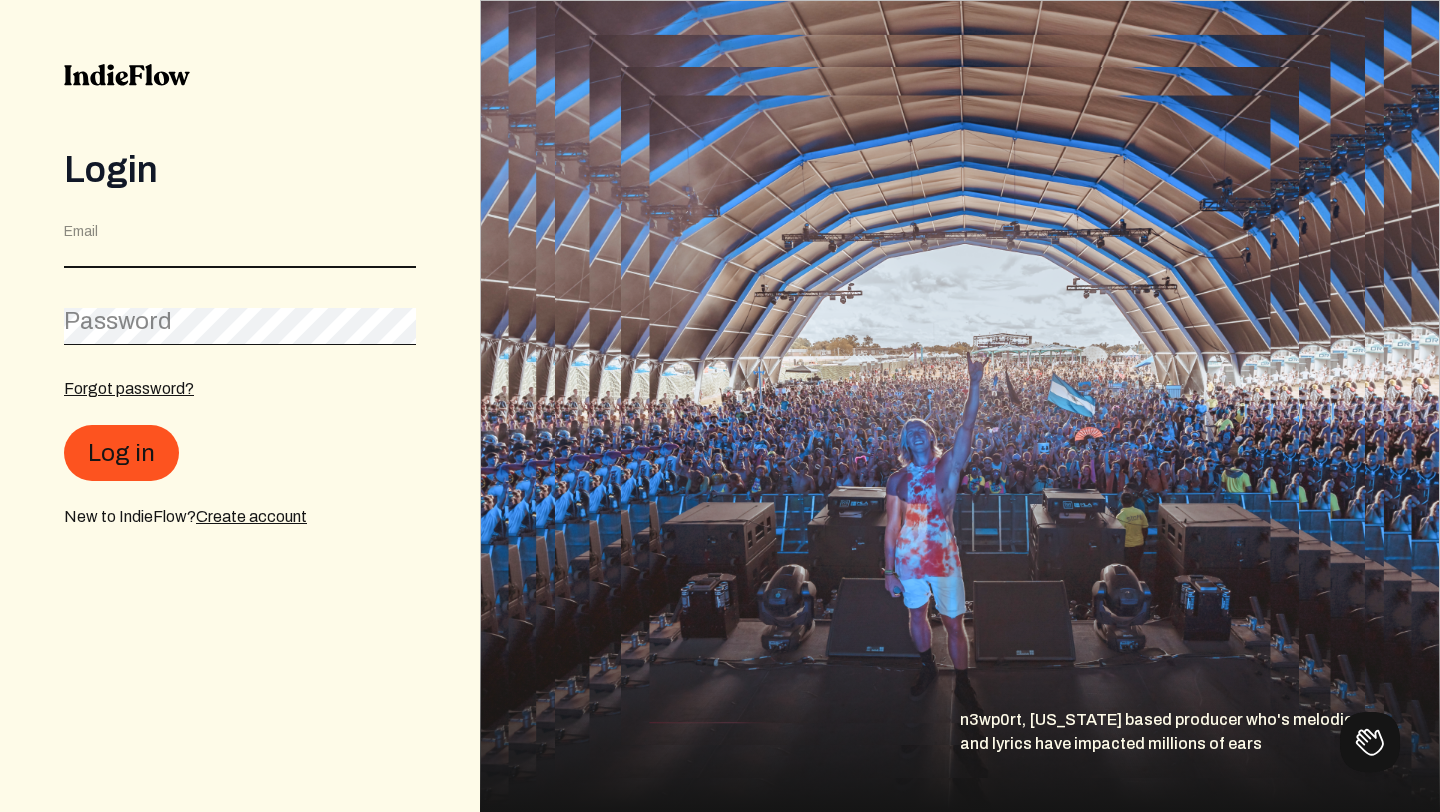 scroll, scrollTop: 0, scrollLeft: 0, axis: both 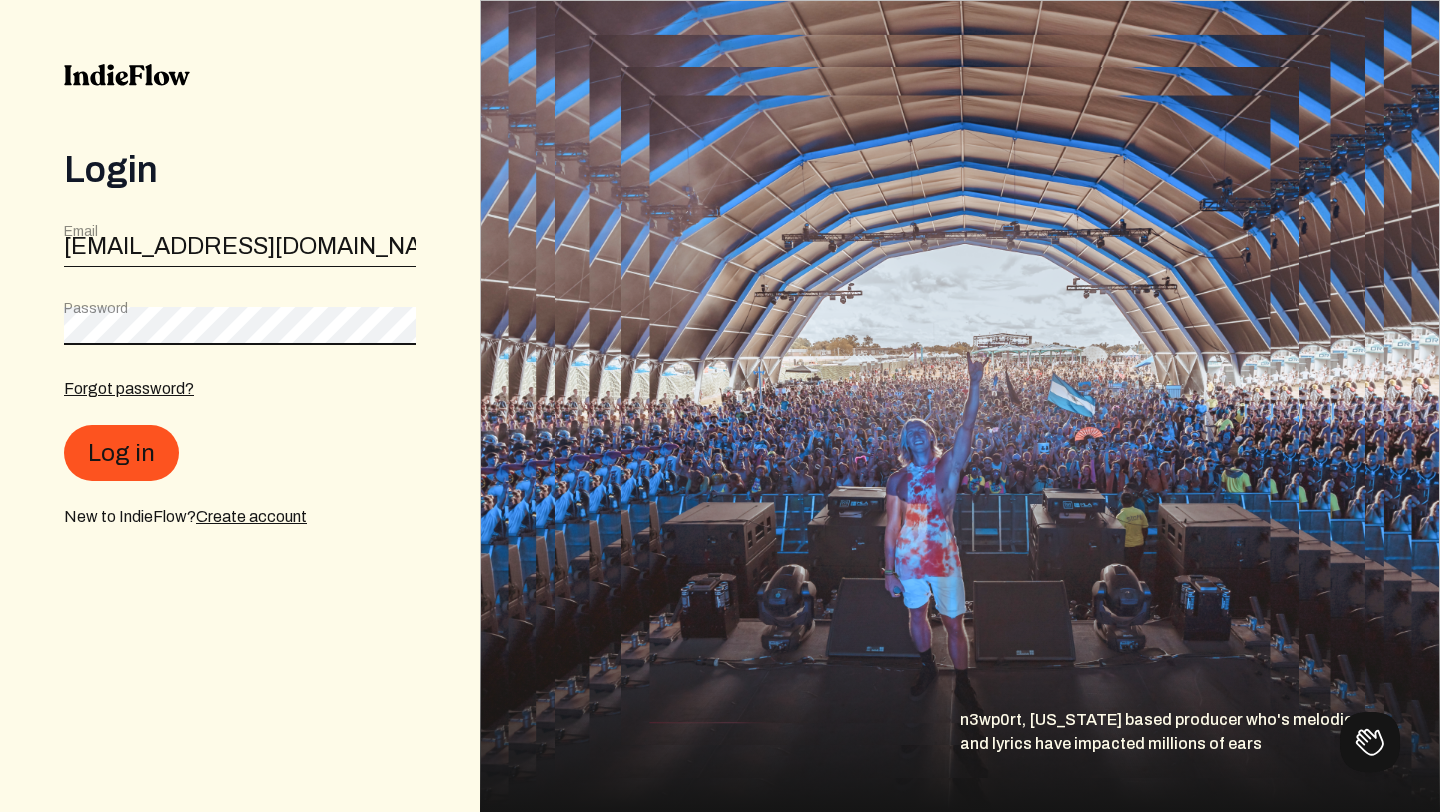 click on "Log in" at bounding box center (121, 453) 